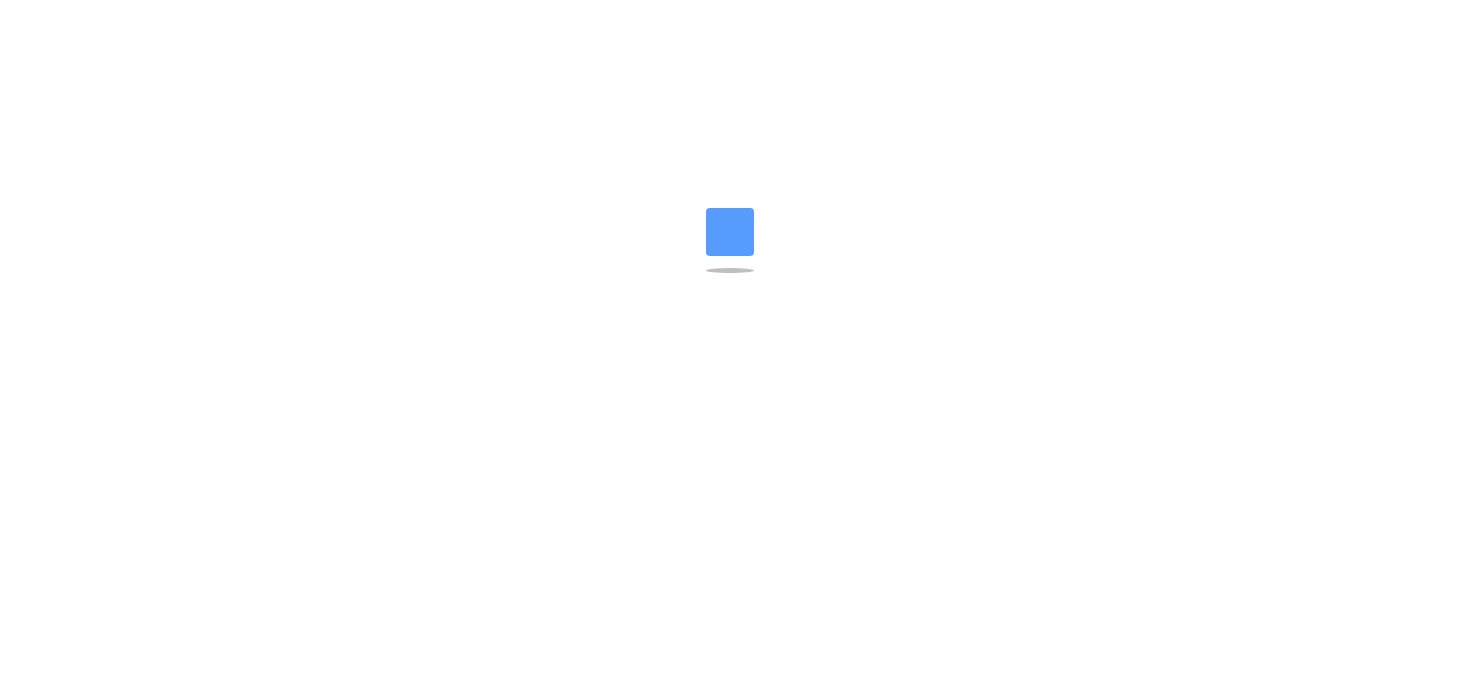scroll, scrollTop: 0, scrollLeft: 0, axis: both 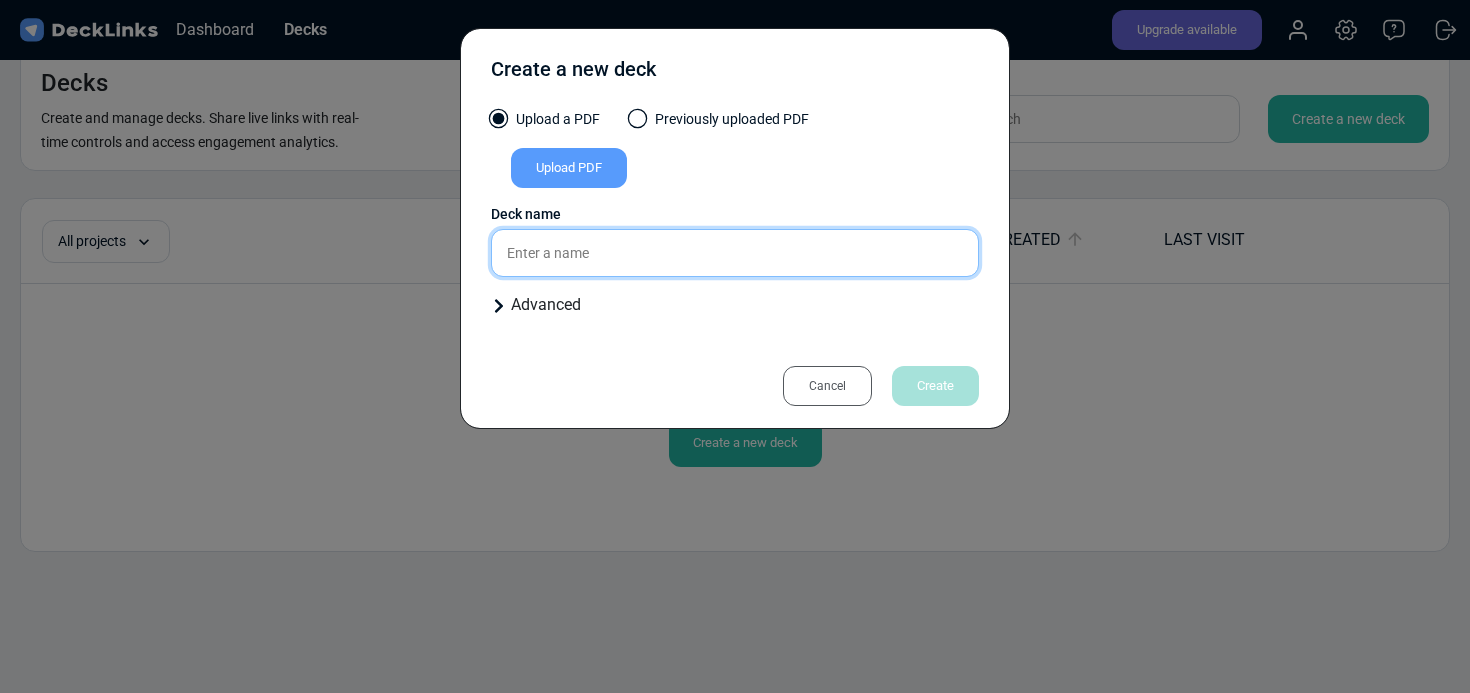 click at bounding box center (735, 253) 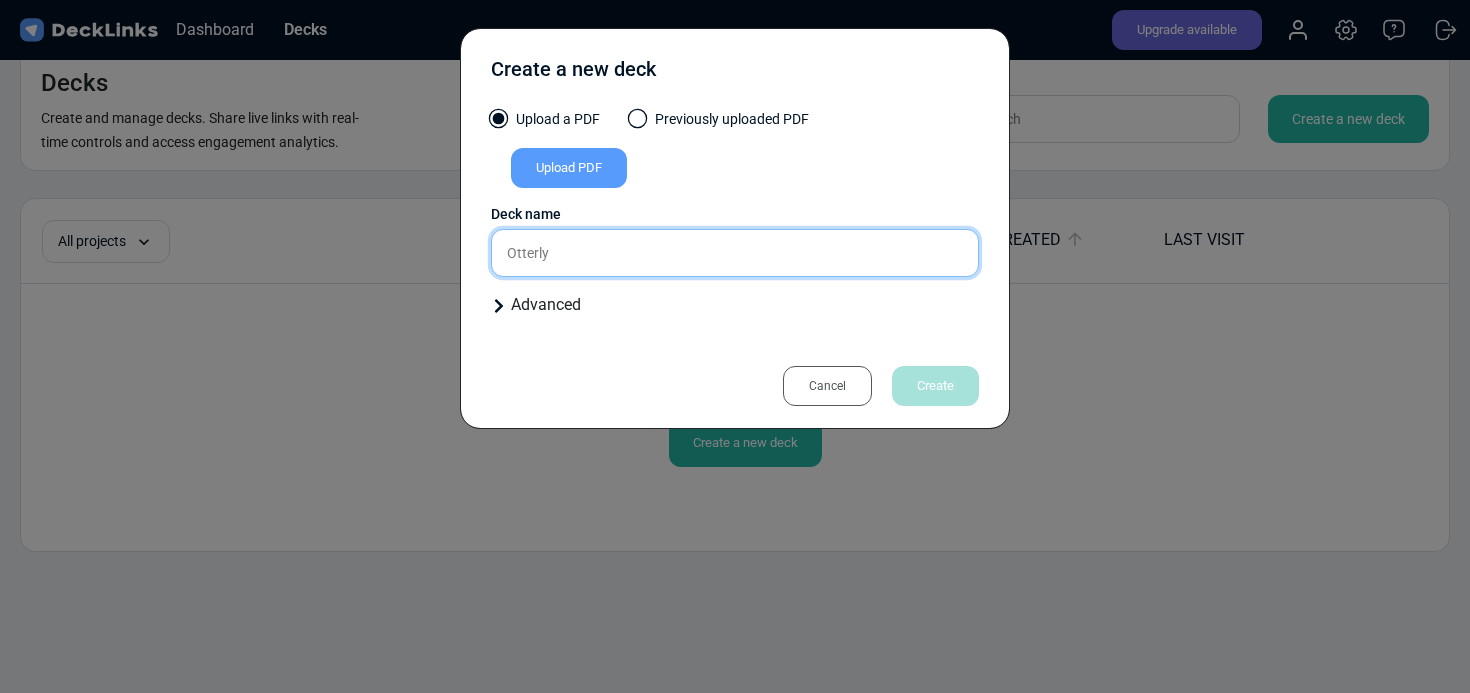 type on "Otterly" 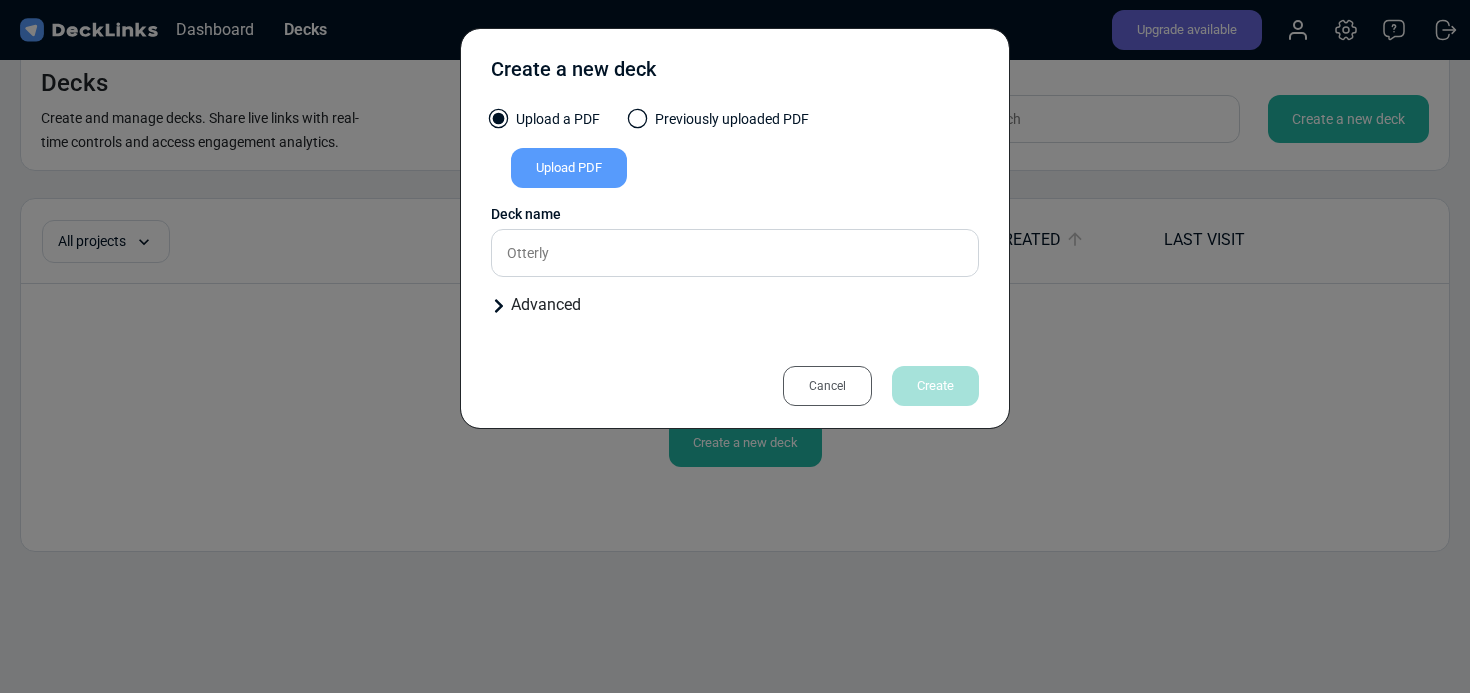 click on "Upload PDF" at bounding box center [569, 168] 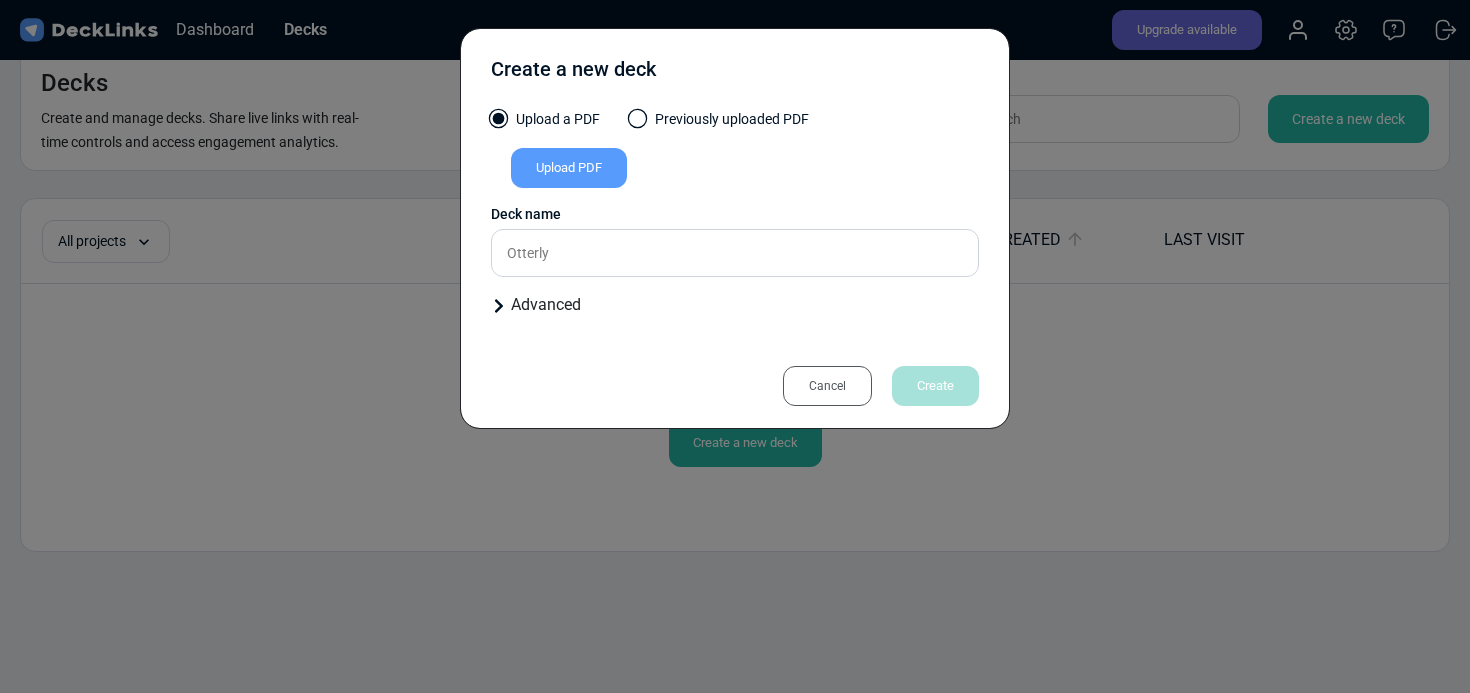 click on "Upload PDF" at bounding box center [569, 168] 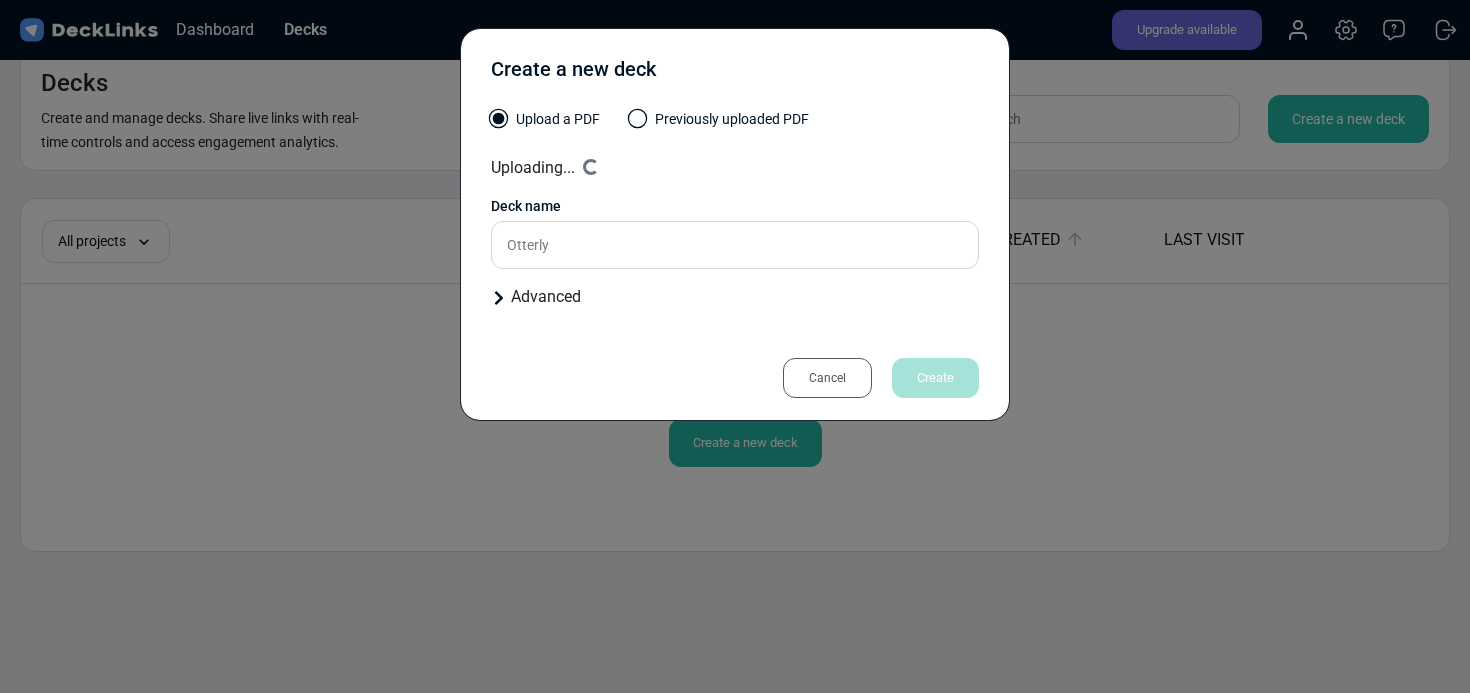 click on "Create a new deck   Upload a PDF   Previously uploaded PDF Upload PDF Uploaded by All users All users Marcos Withington Raikes File name Select a file Presentation files must be PDF format. Deck name Otterly   Advanced Your deck is for a   New project   Existing project Project name: Please enter a name." at bounding box center [735, 217] 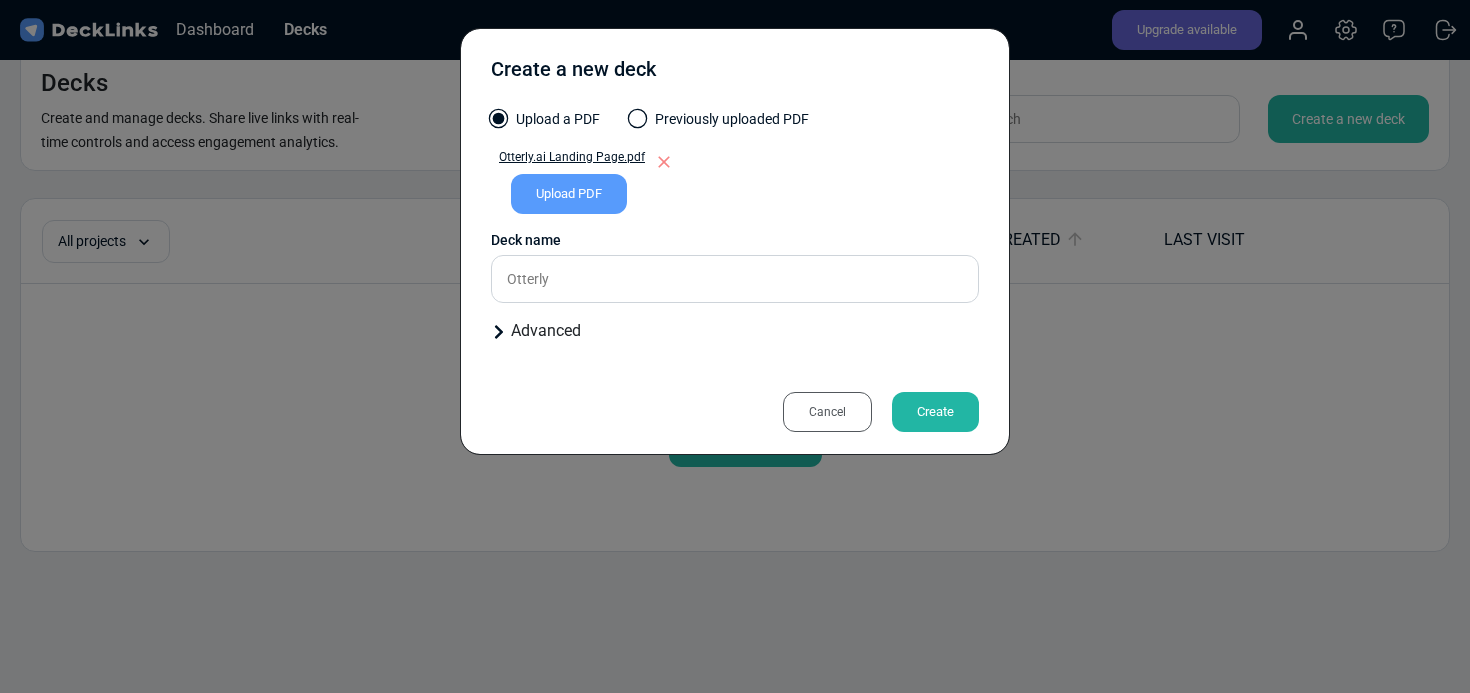 click 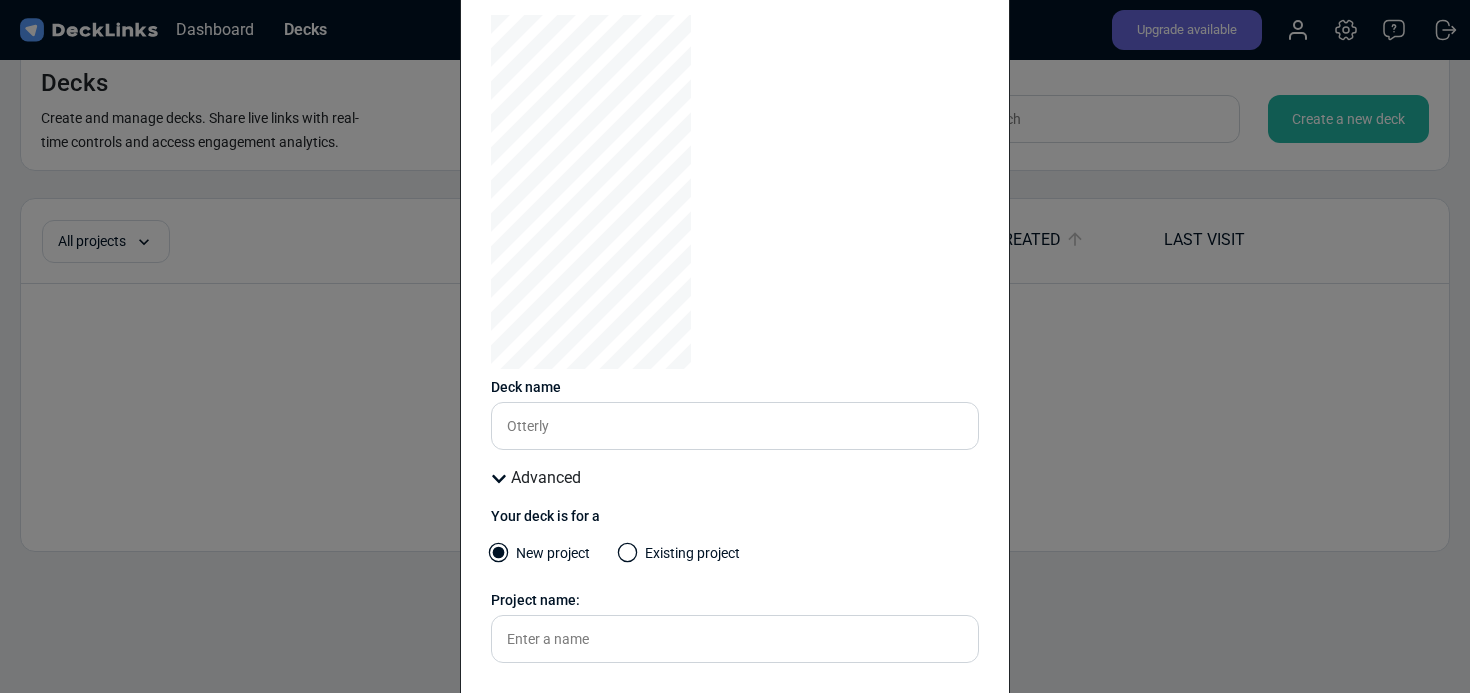 scroll, scrollTop: 310, scrollLeft: 0, axis: vertical 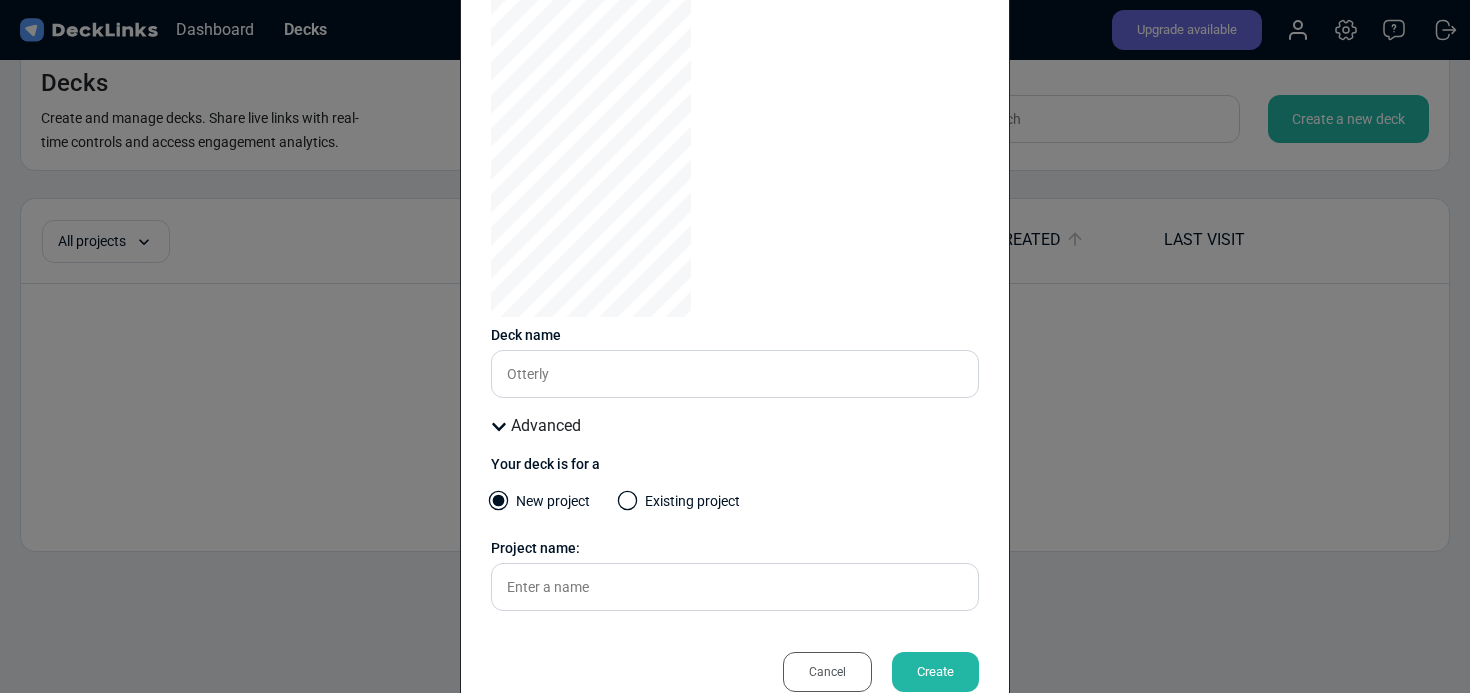 click 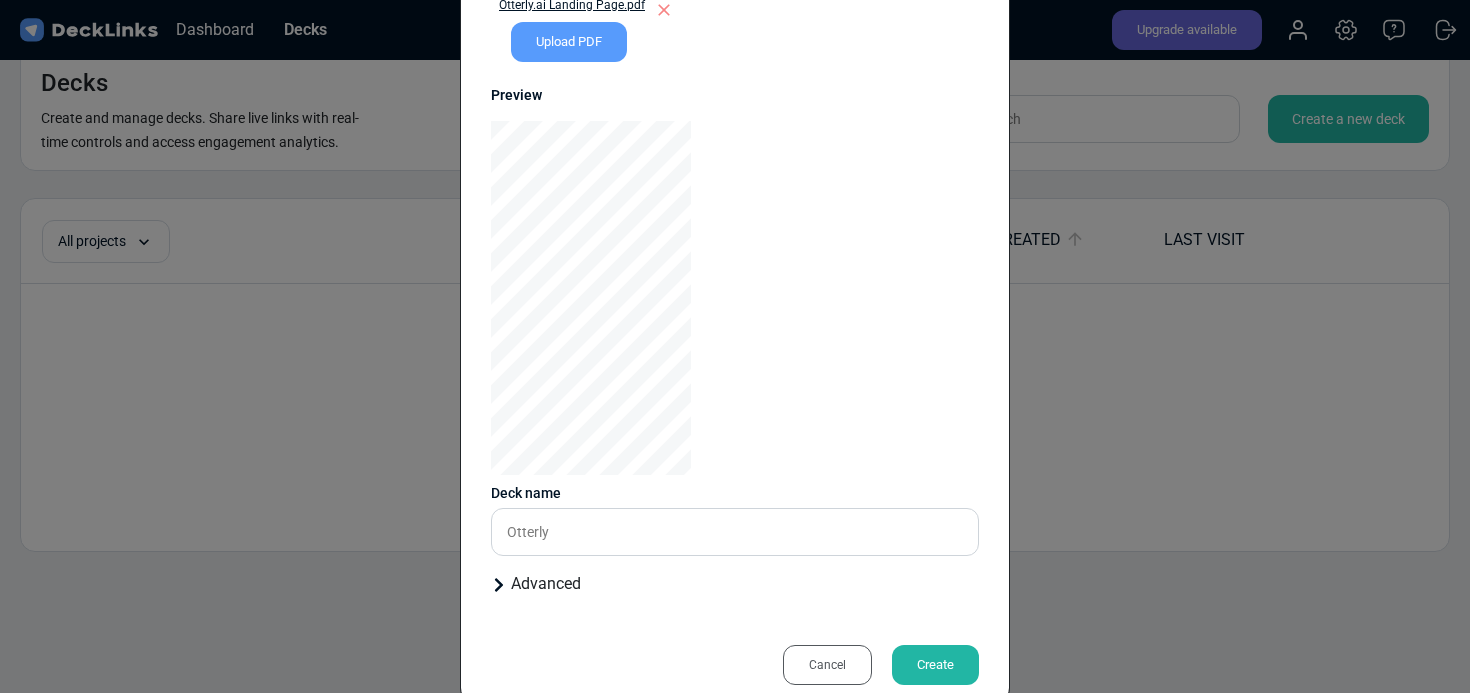 scroll, scrollTop: 195, scrollLeft: 0, axis: vertical 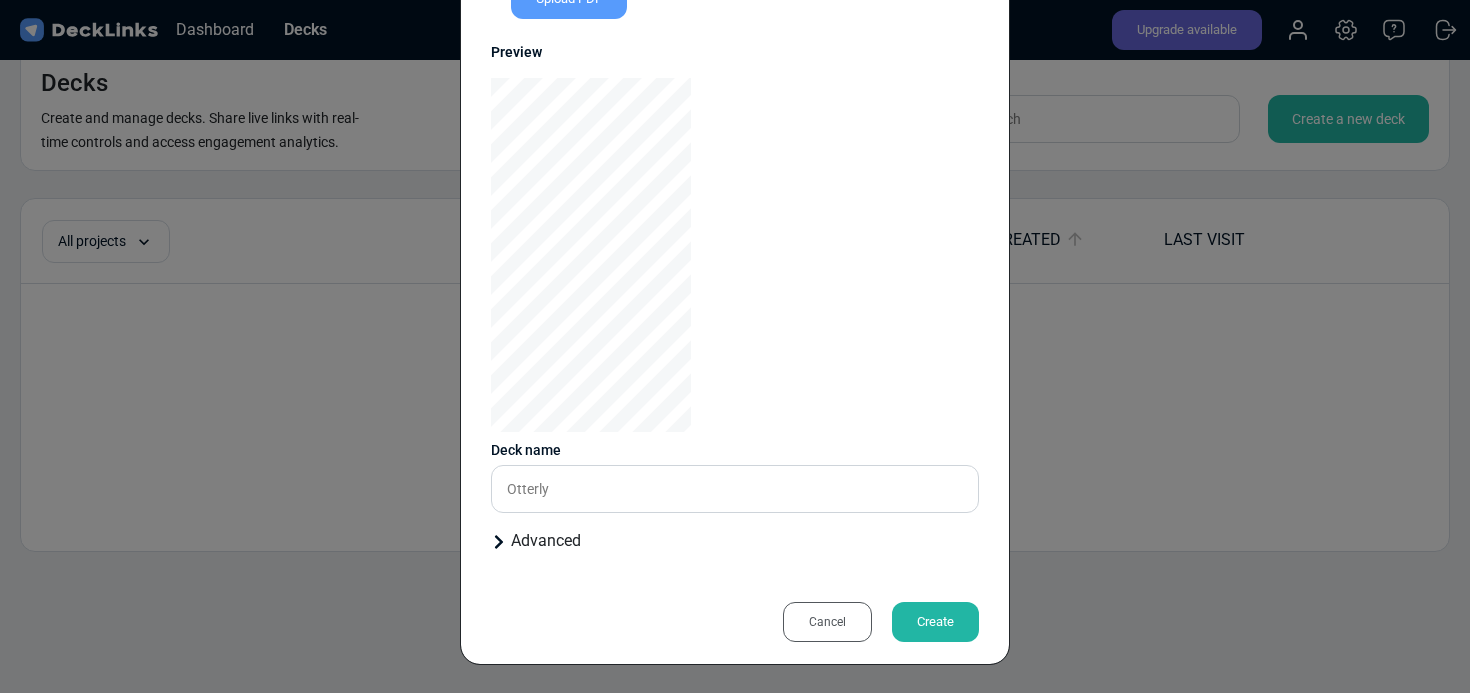 click on "Create" at bounding box center [935, 622] 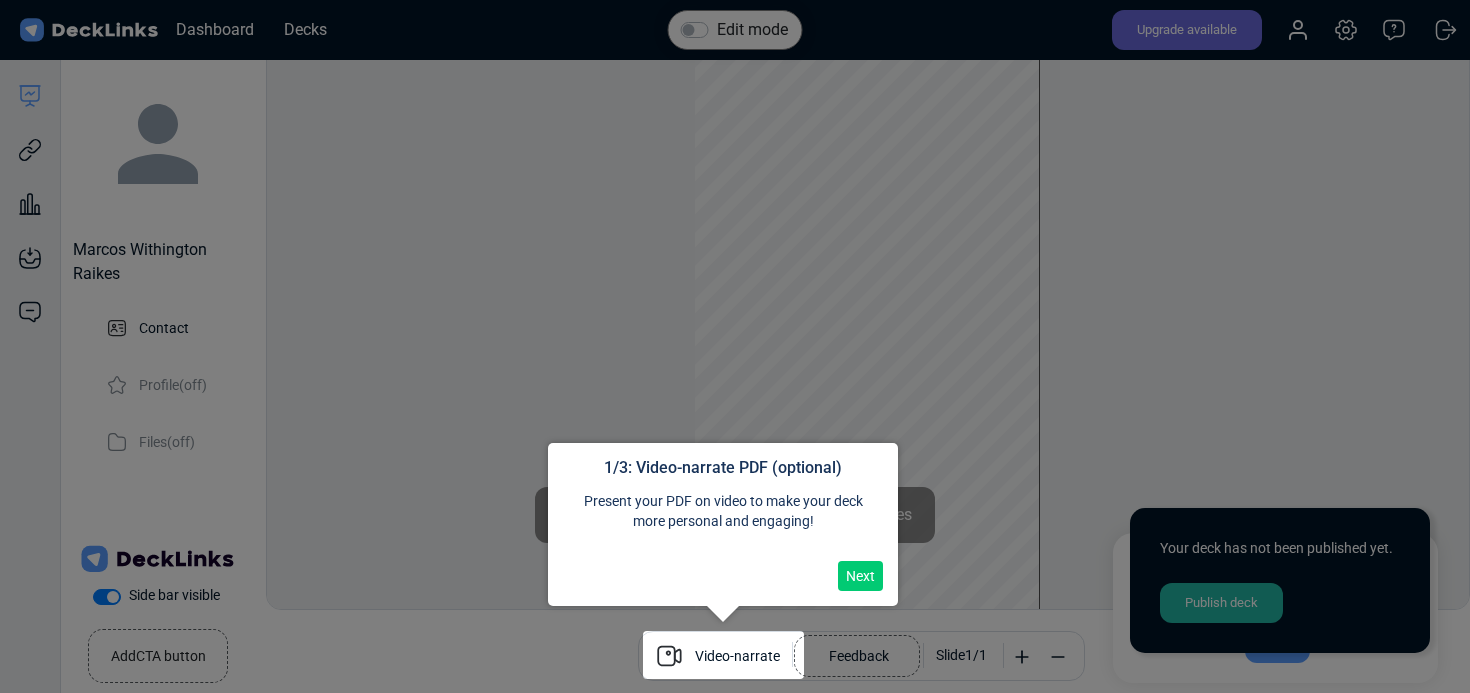 scroll, scrollTop: 55, scrollLeft: 0, axis: vertical 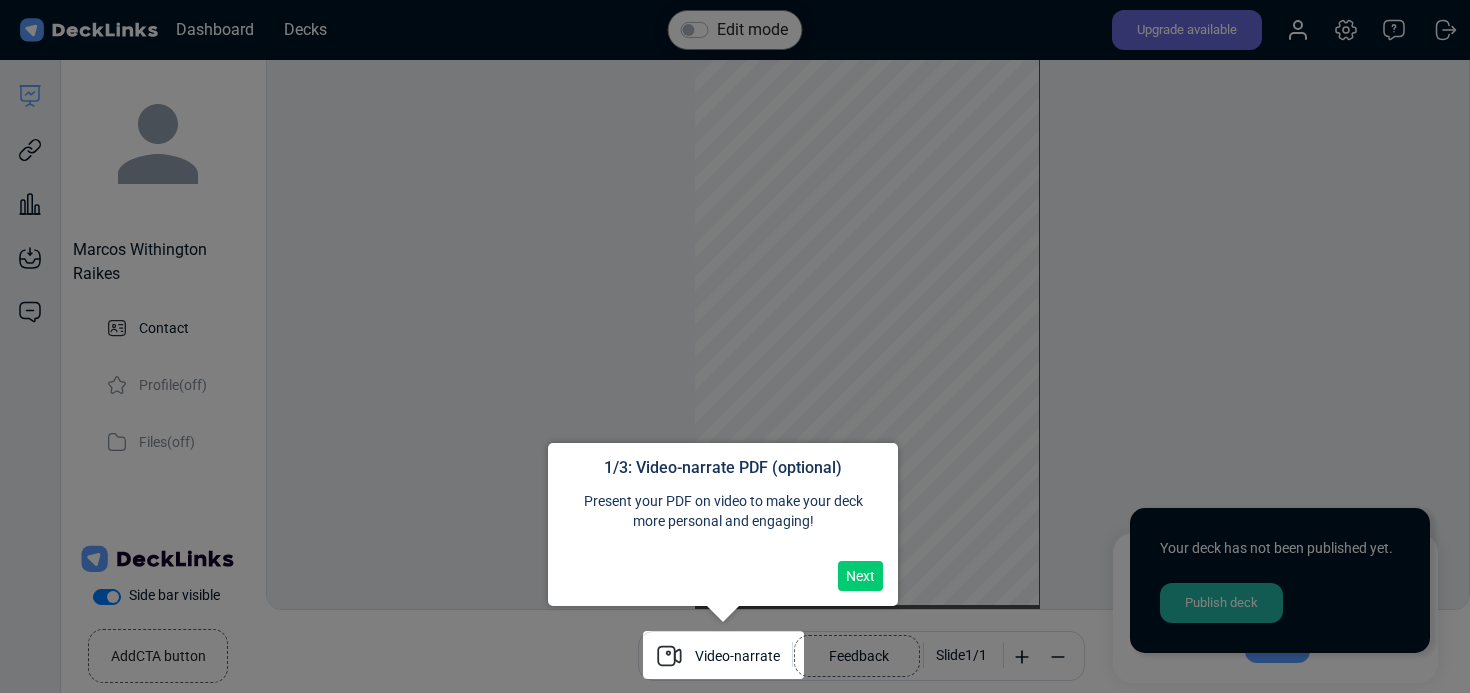 click on "Present your PDF on video to make your deck more personal and engaging!" at bounding box center [723, 511] 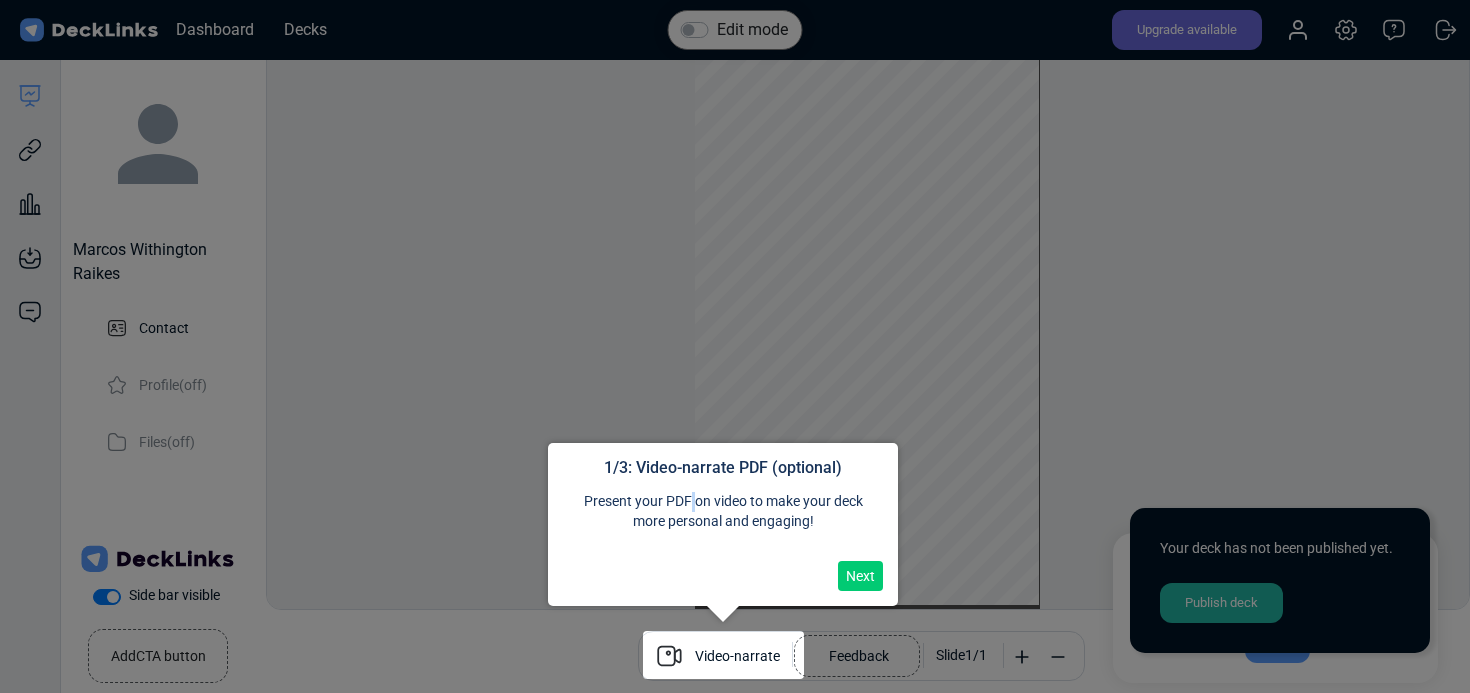 click on "Present your PDF on video to make your deck more personal and engaging!" at bounding box center (723, 511) 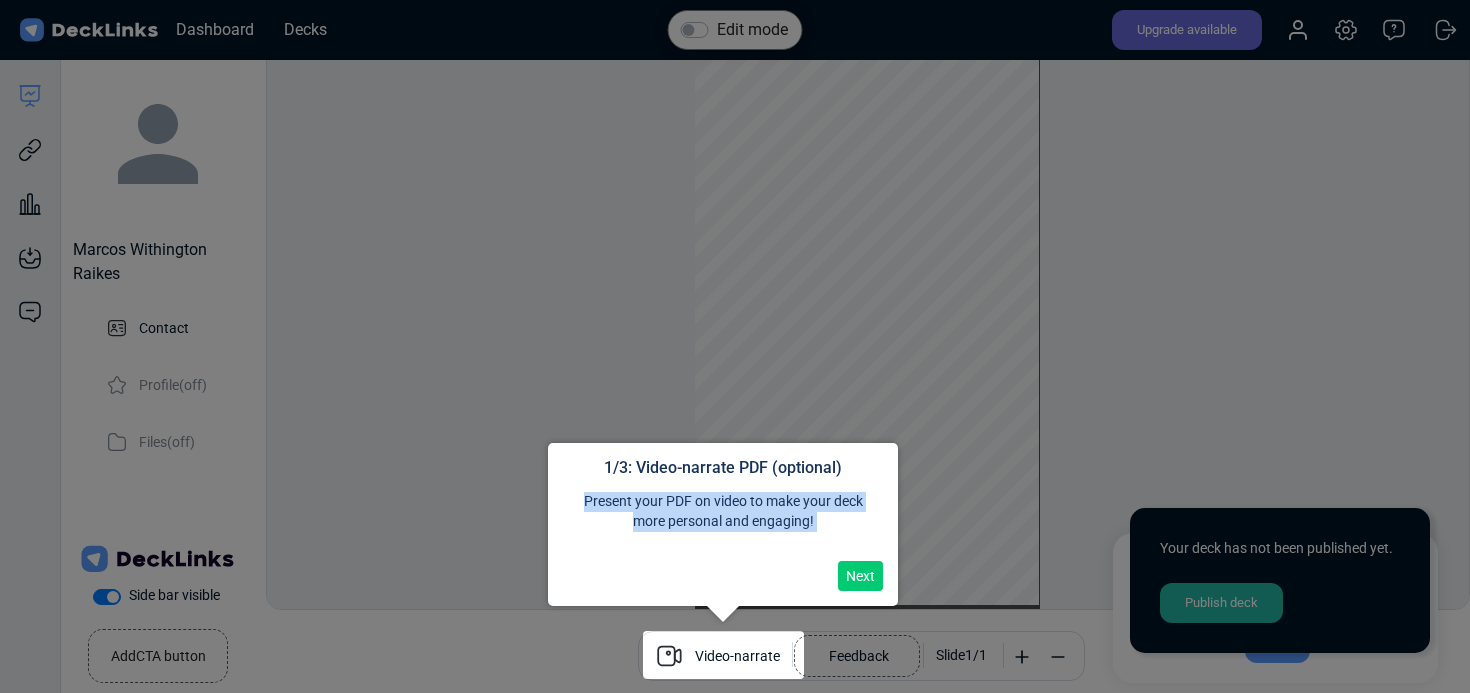 click on "Present your PDF on video to make your deck more personal and engaging!" at bounding box center [723, 511] 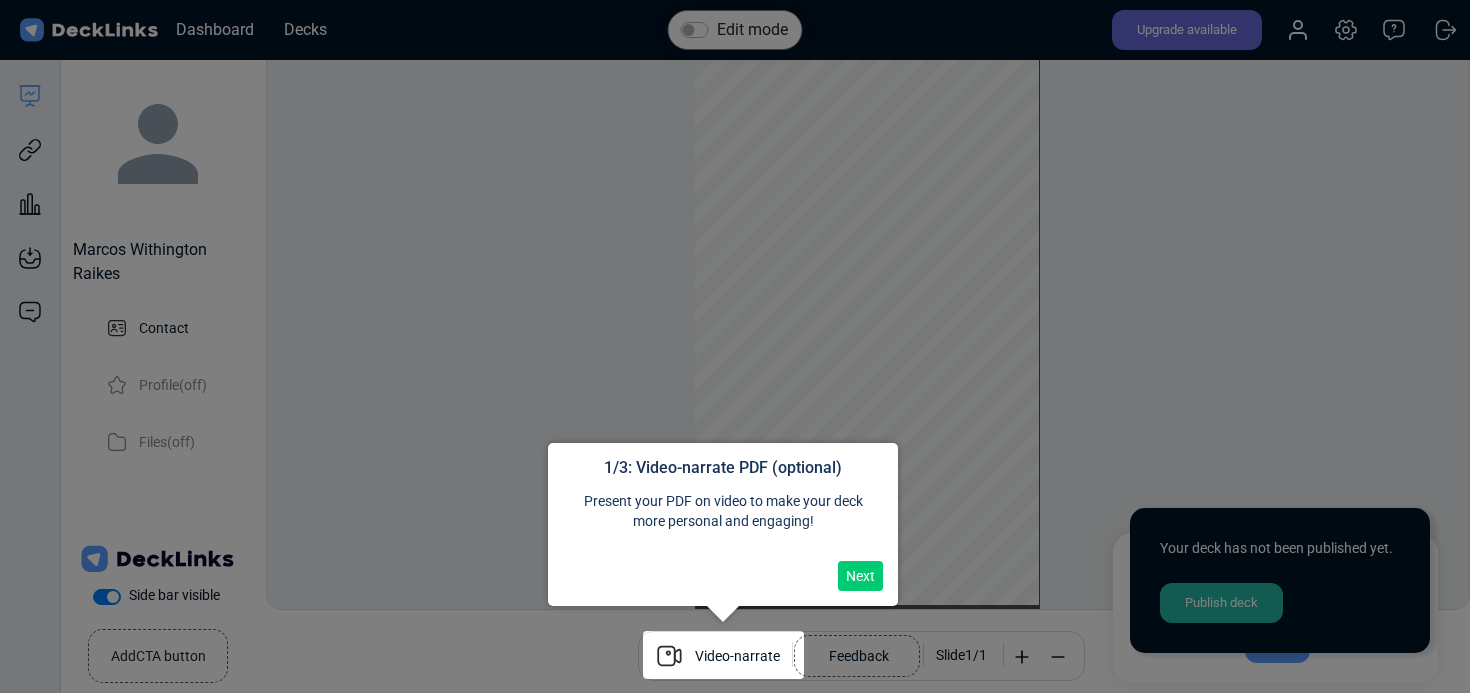 click on "Next" at bounding box center [860, 576] 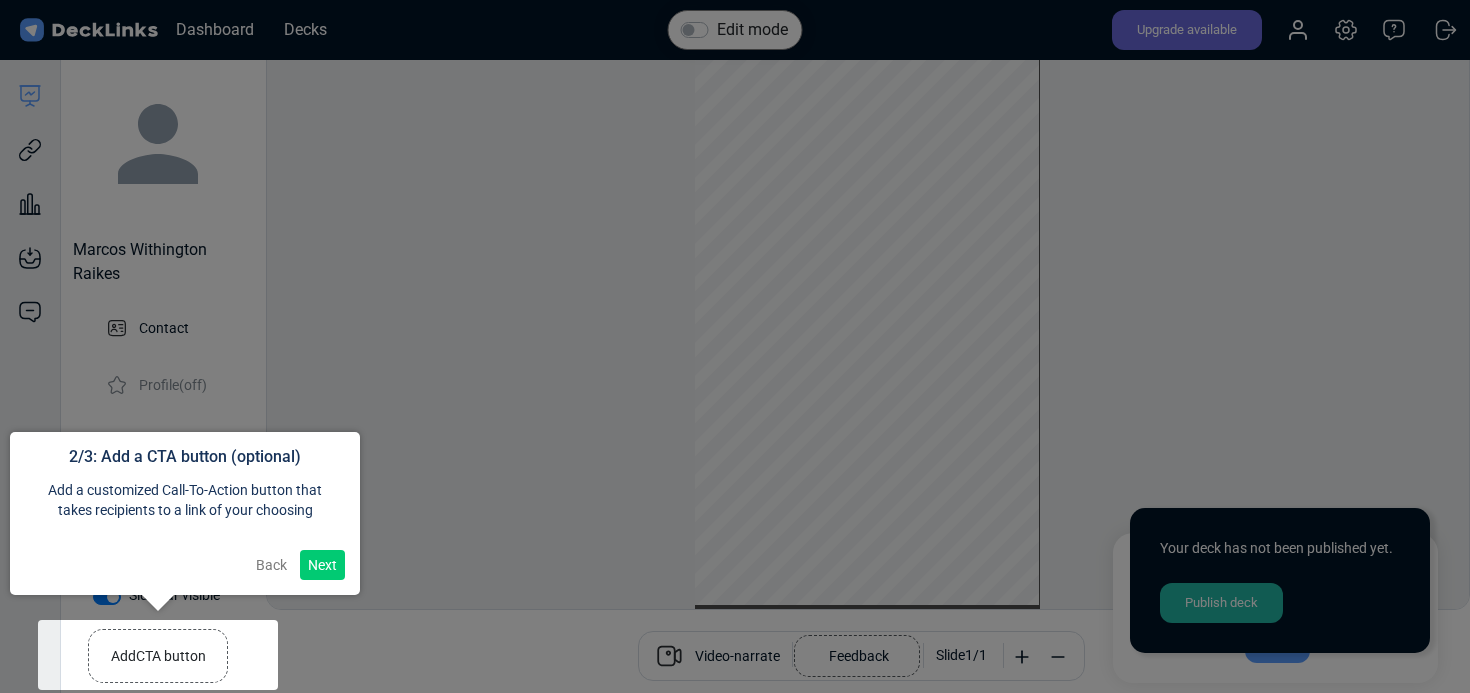 click on "Add a customized Call-To-Action button that takes recipients to a link of your choosing" at bounding box center (185, 500) 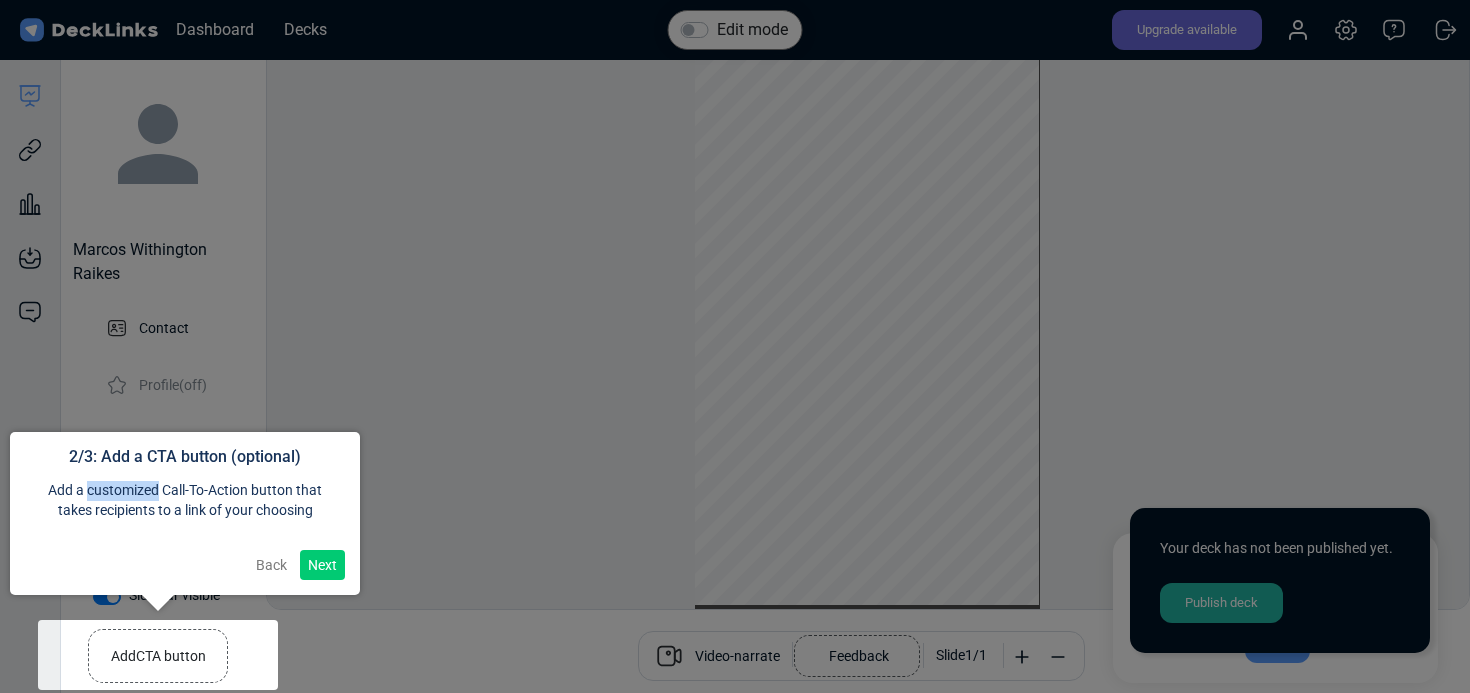 click on "Add a customized Call-To-Action button that takes recipients to a link of your choosing" at bounding box center (185, 500) 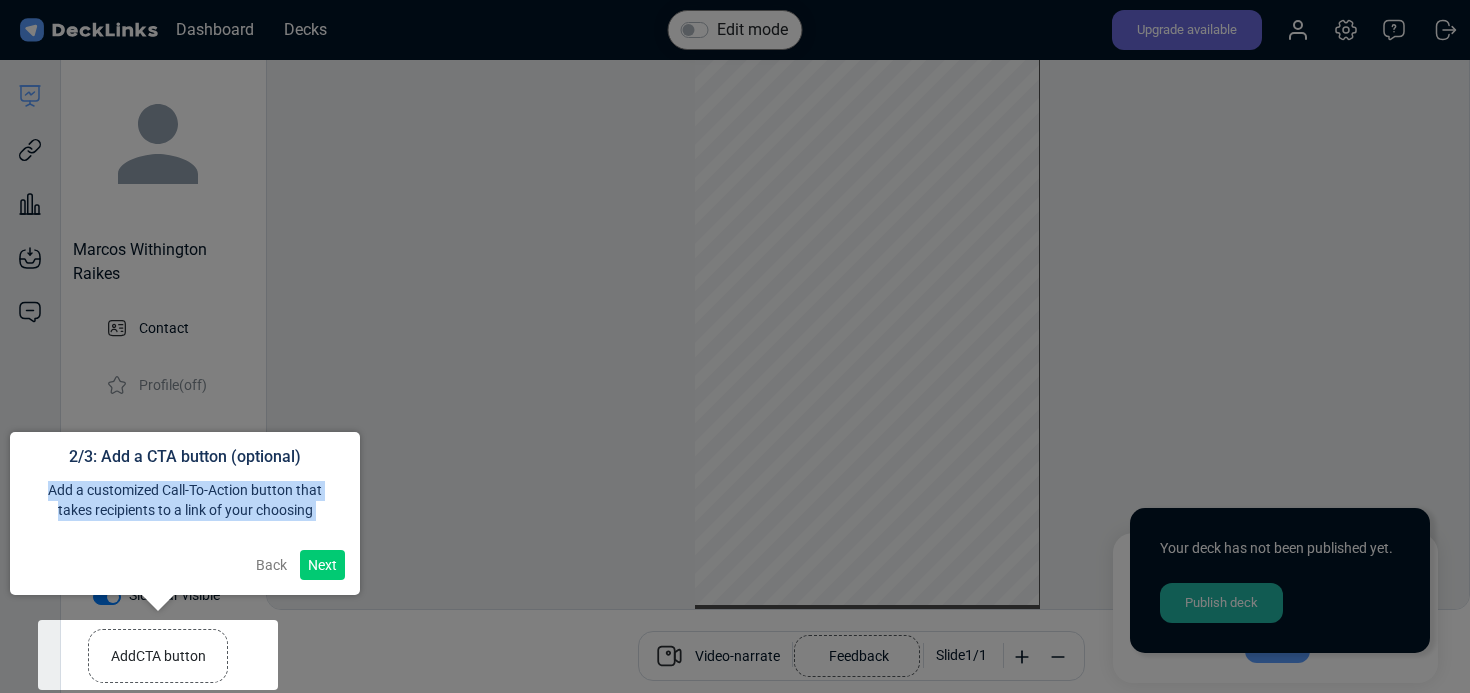 click on "Add a customized Call-To-Action button that takes recipients to a link of your choosing" at bounding box center (185, 500) 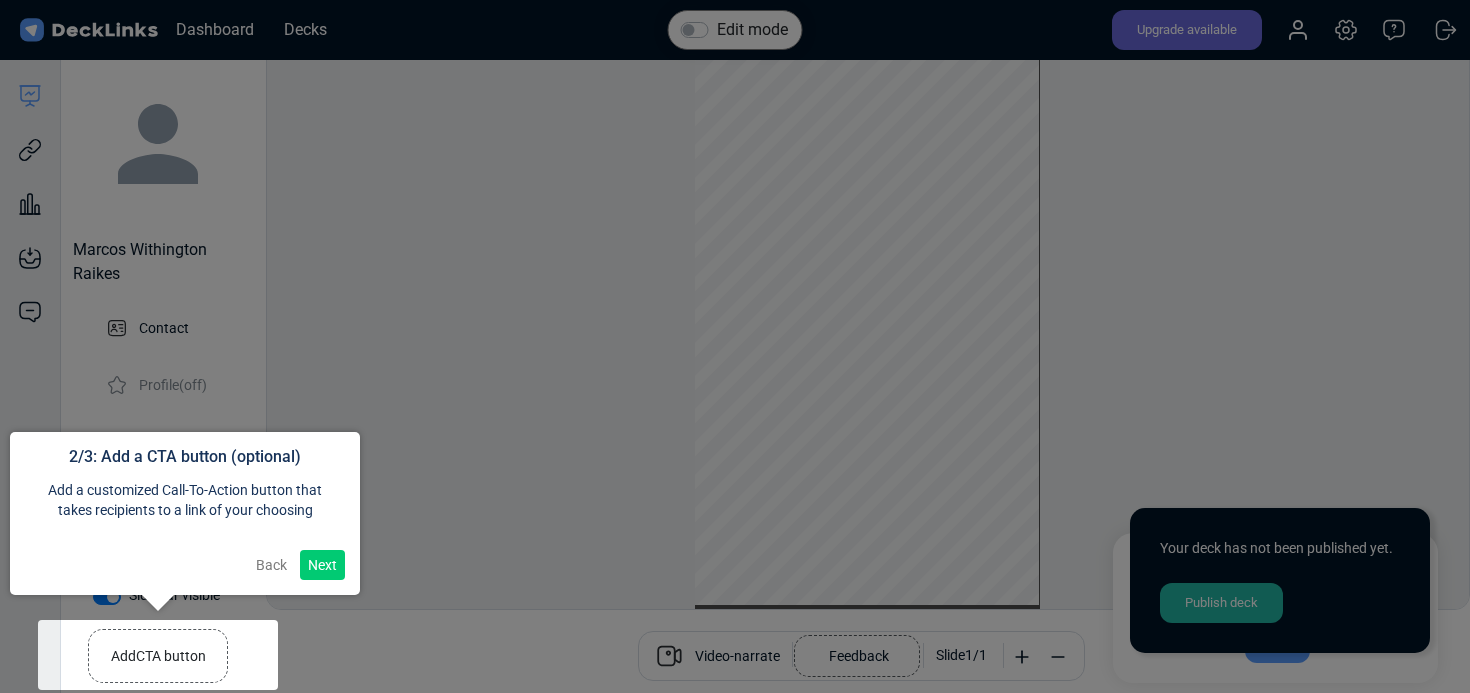 click on "Add a customized Call-To-Action button that takes recipients to a link of your choosing" at bounding box center [185, 500] 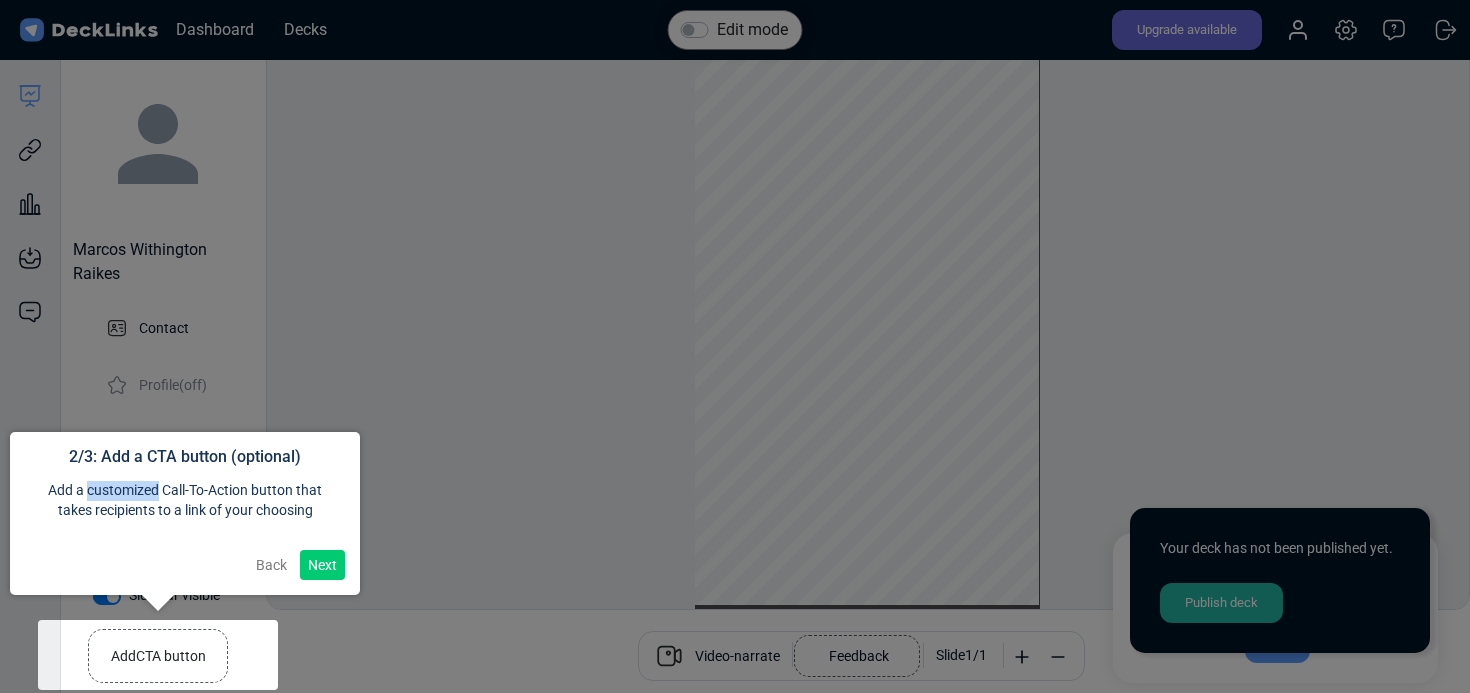 click on "Add a customized Call-To-Action button that takes recipients to a link of your choosing" at bounding box center (185, 500) 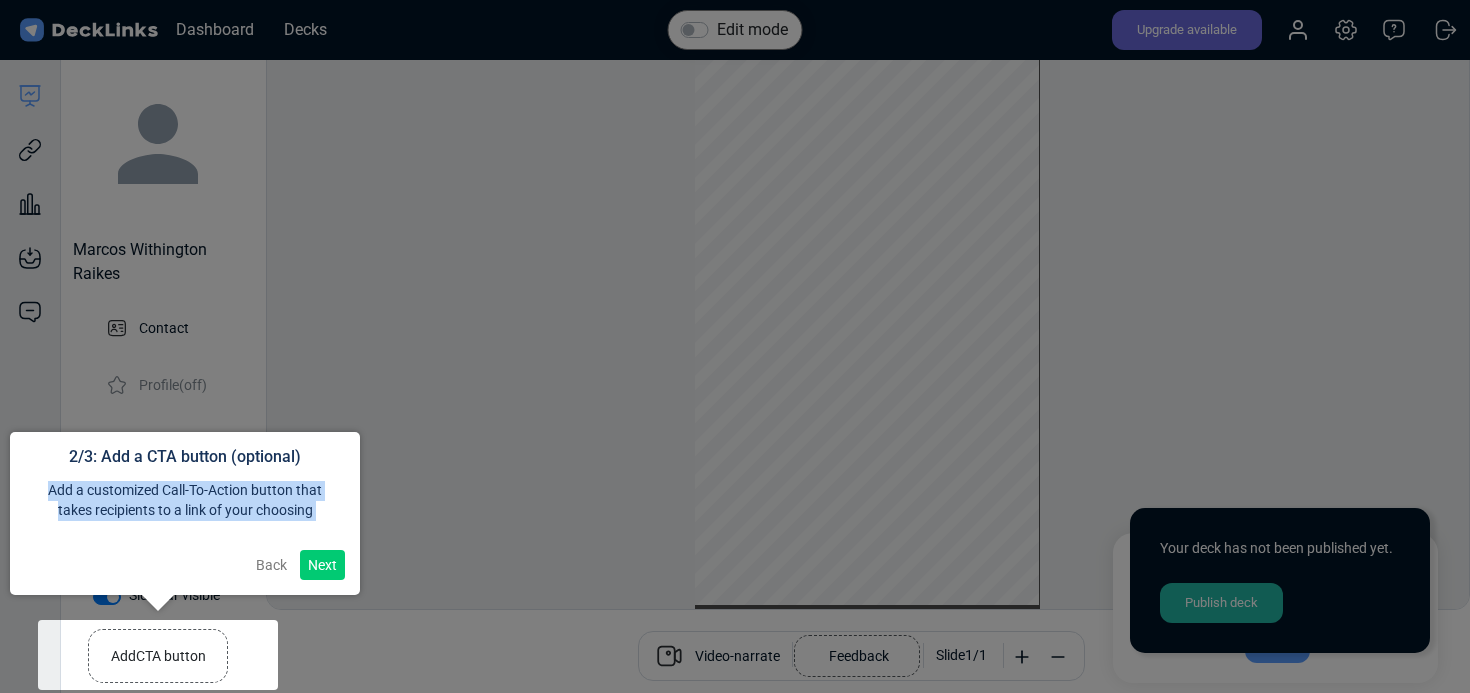 click on "Add a customized Call-To-Action button that takes recipients to a link of your choosing" at bounding box center [185, 500] 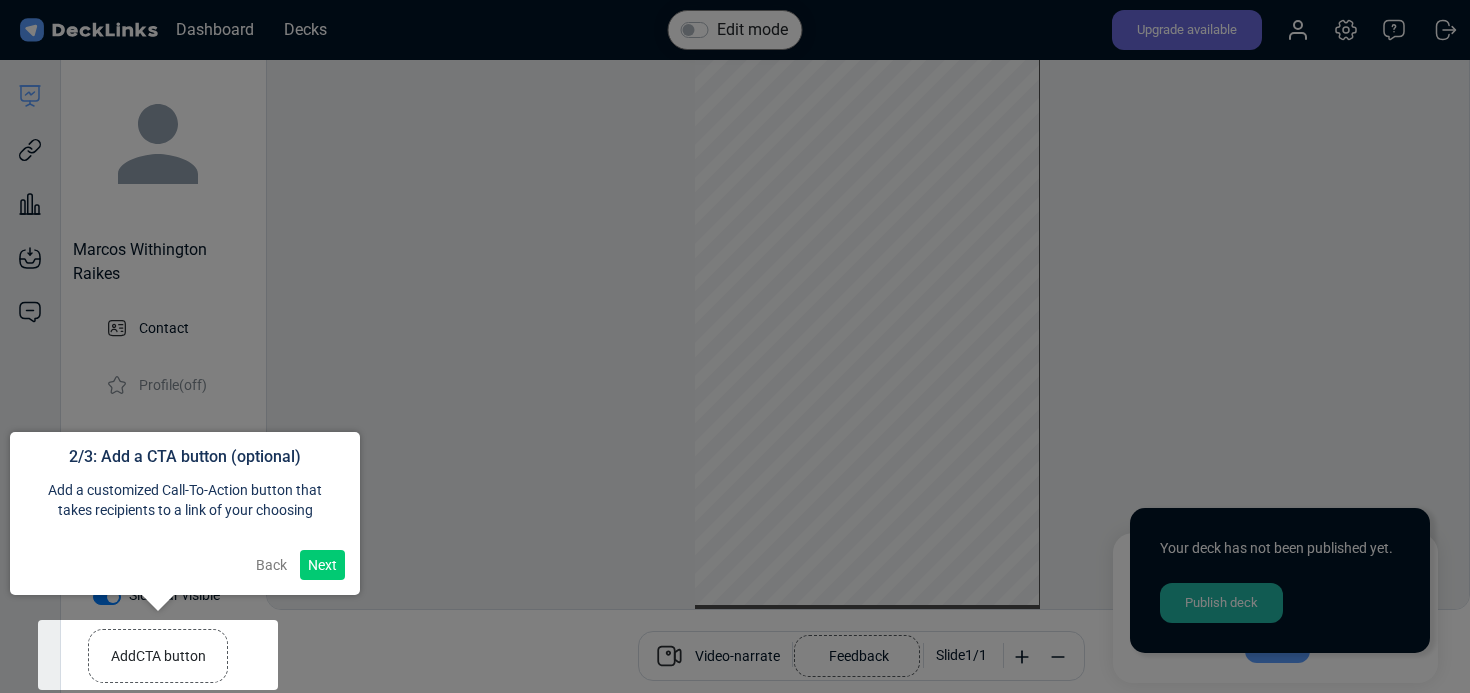 click on "Add a customized Call-To-Action button that takes recipients to a link of your choosing" at bounding box center (185, 500) 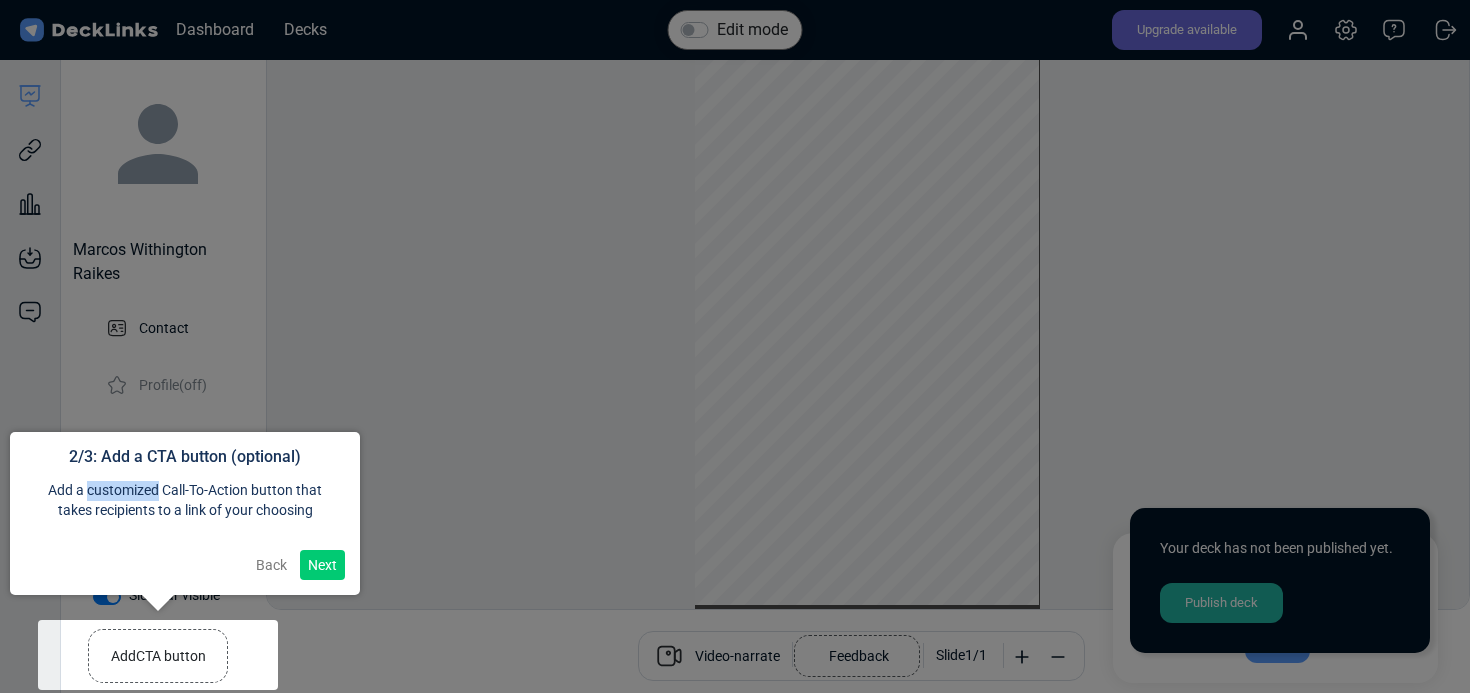 click on "Next" at bounding box center [322, 565] 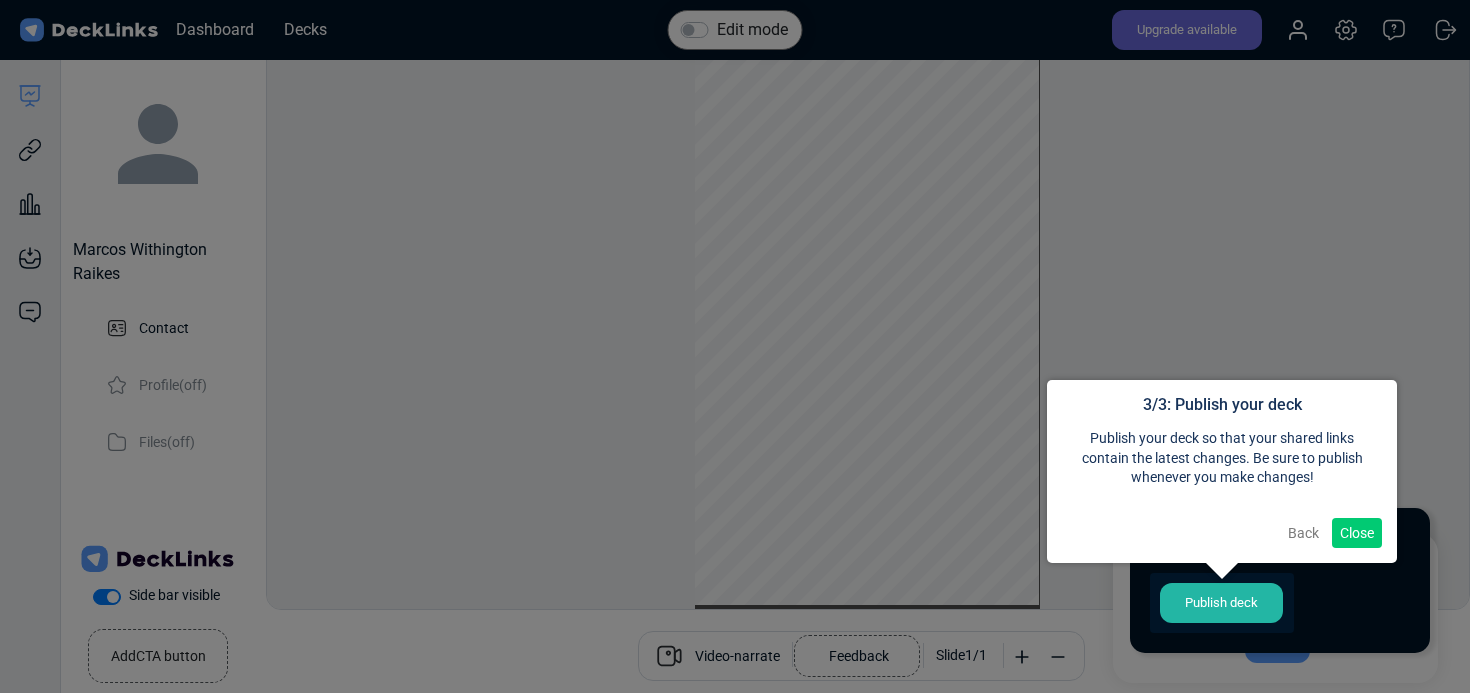 scroll, scrollTop: 16, scrollLeft: 0, axis: vertical 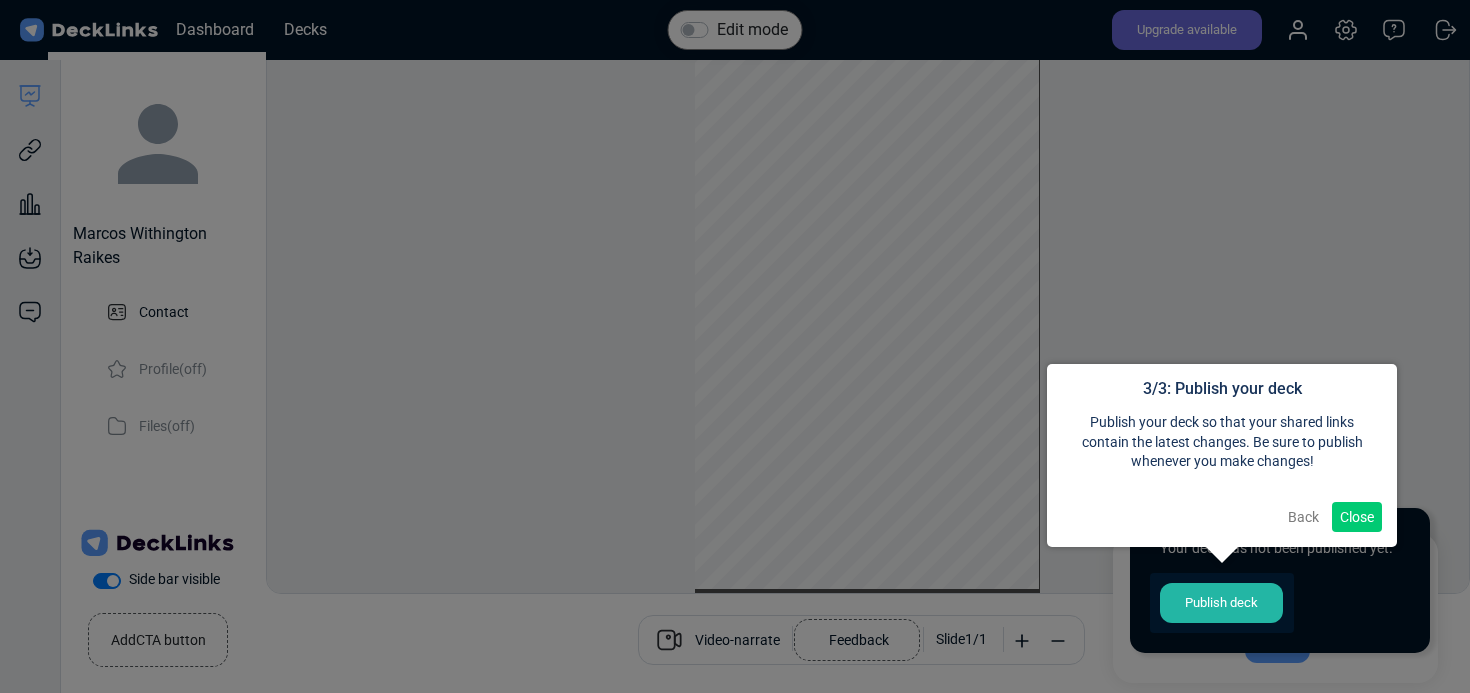 click on "Publish your deck so that your shared links contain the latest changes. Be sure to publish whenever you make changes!" at bounding box center (1222, 442) 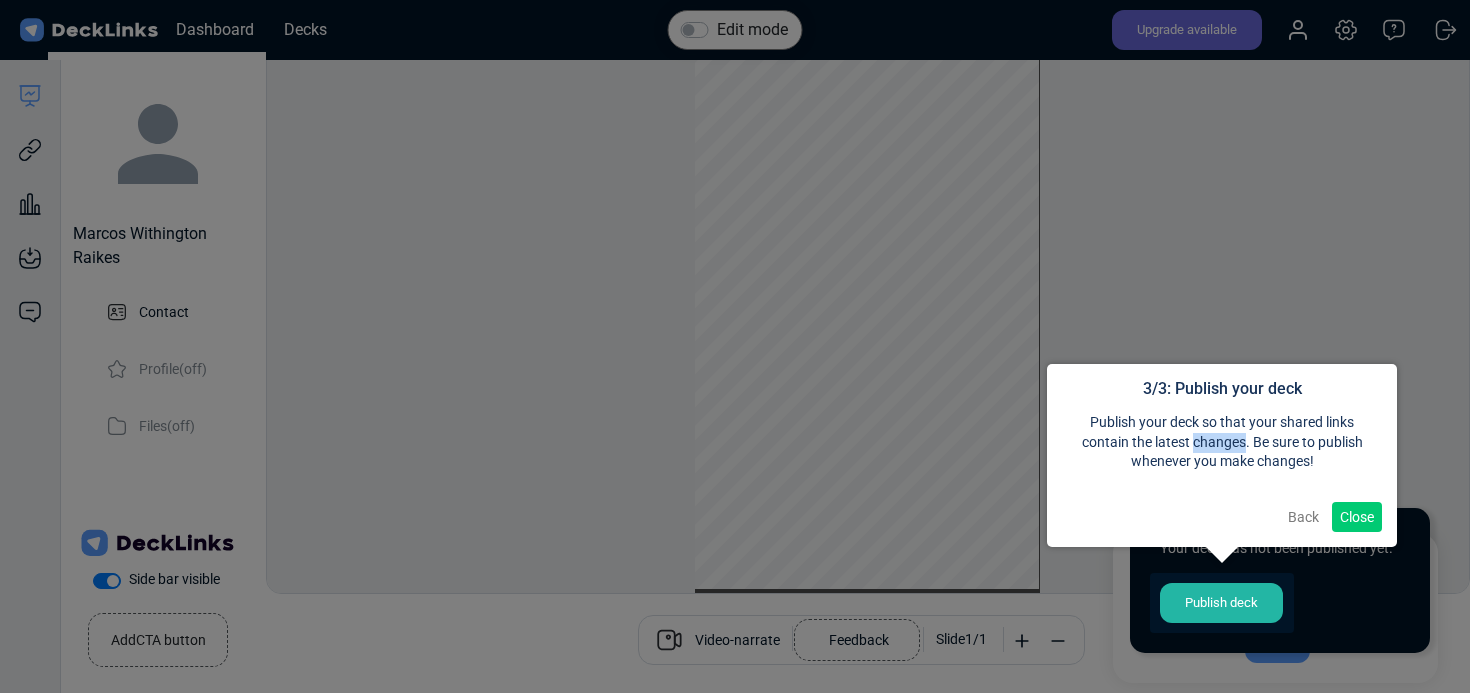 click on "Publish your deck so that your shared links contain the latest changes. Be sure to publish whenever you make changes!" at bounding box center (1222, 442) 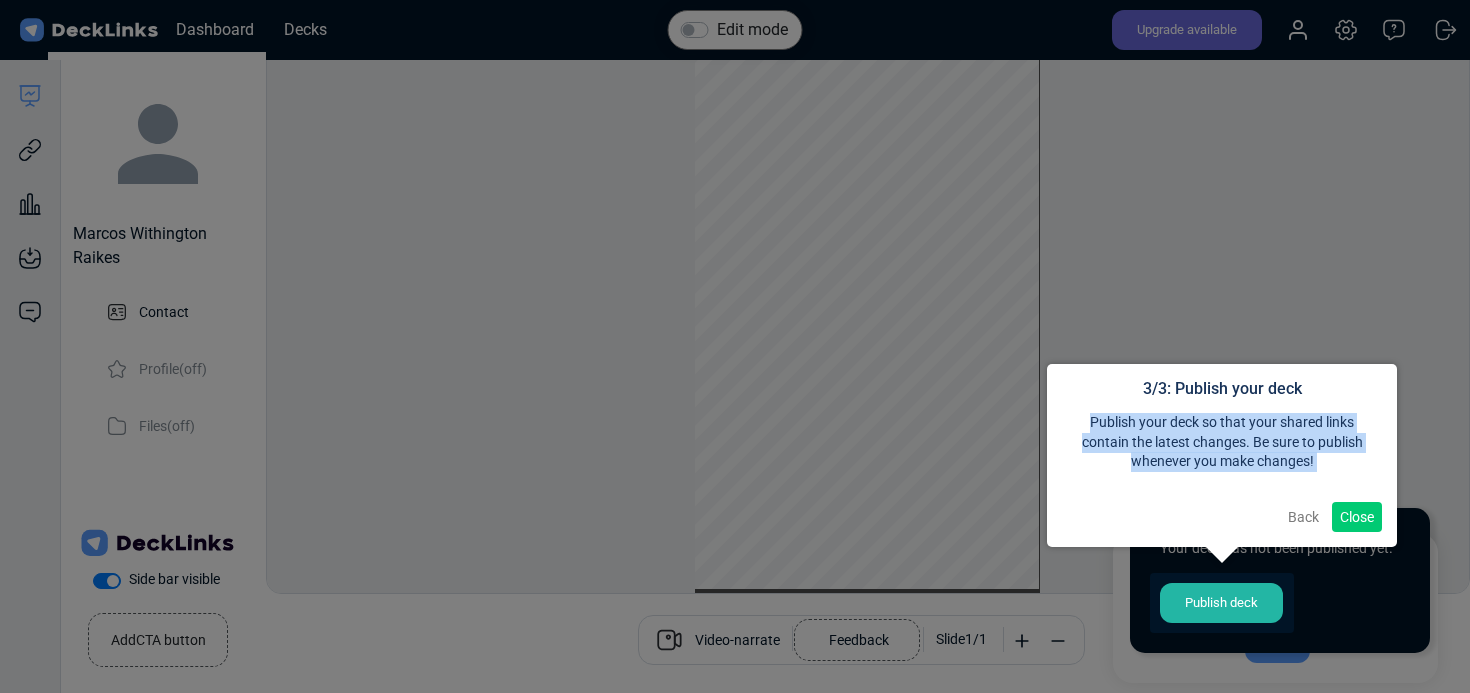 click on "Publish your deck so that your shared links contain the latest changes. Be sure to publish whenever you make changes!" at bounding box center [1222, 442] 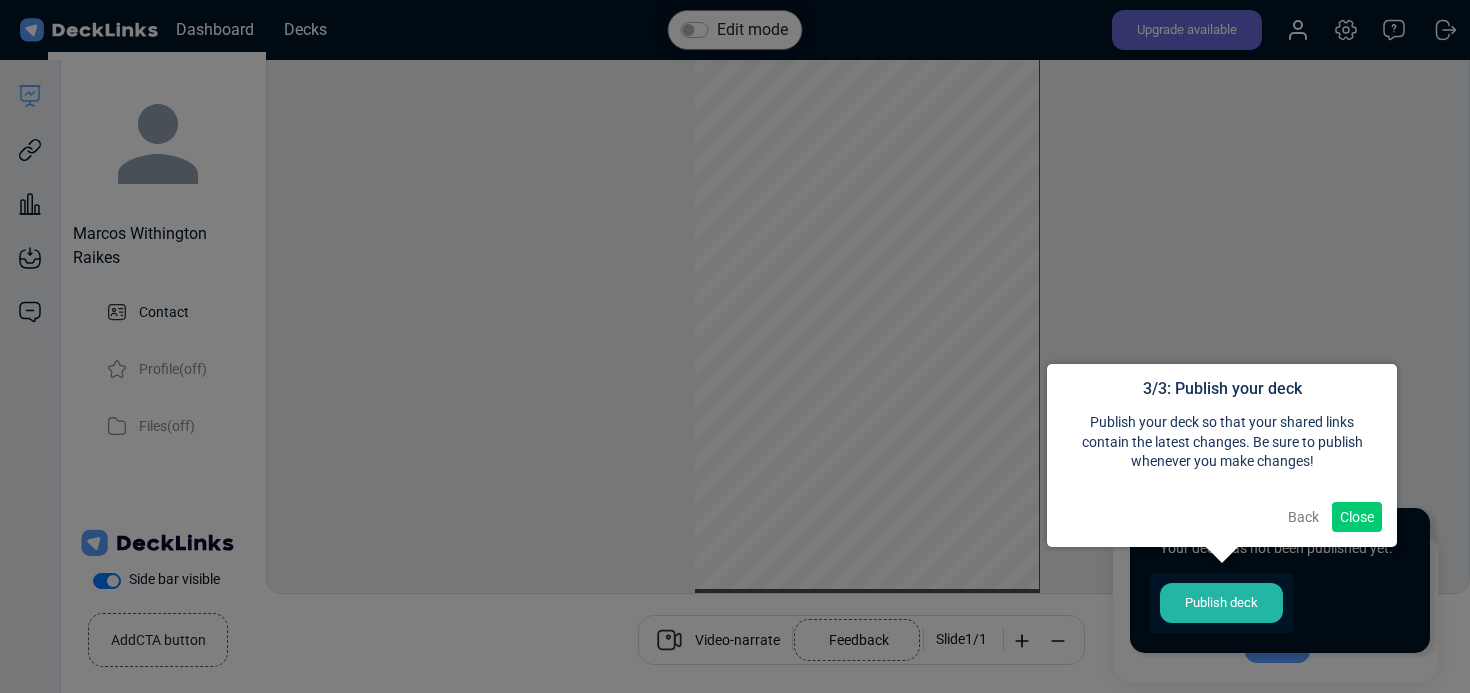 click on "Publish your deck so that your shared links contain the latest changes. Be sure to publish whenever you make changes!" at bounding box center [1222, 442] 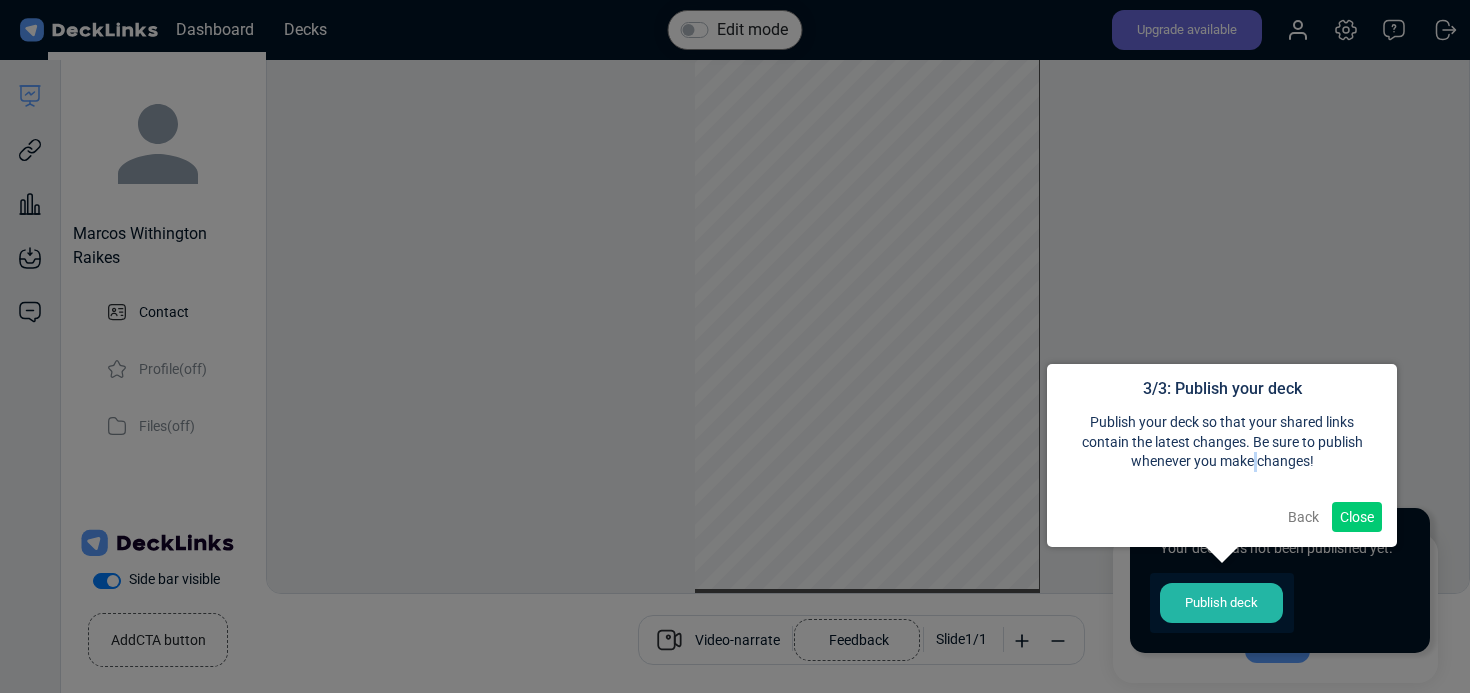 click on "Publish your deck so that your shared links contain the latest changes. Be sure to publish whenever you make changes!" at bounding box center (1222, 442) 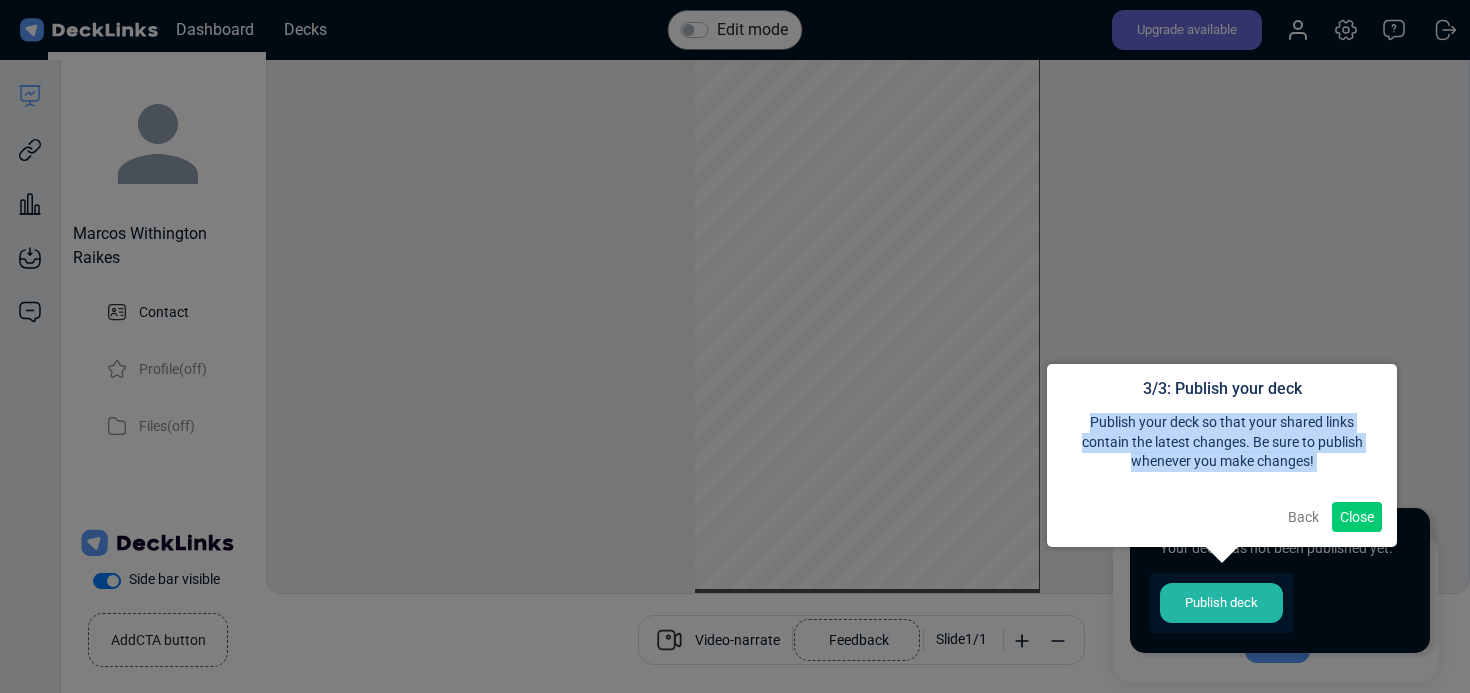 click on "Publish your deck so that your shared links contain the latest changes. Be sure to publish whenever you make changes!" at bounding box center [1222, 442] 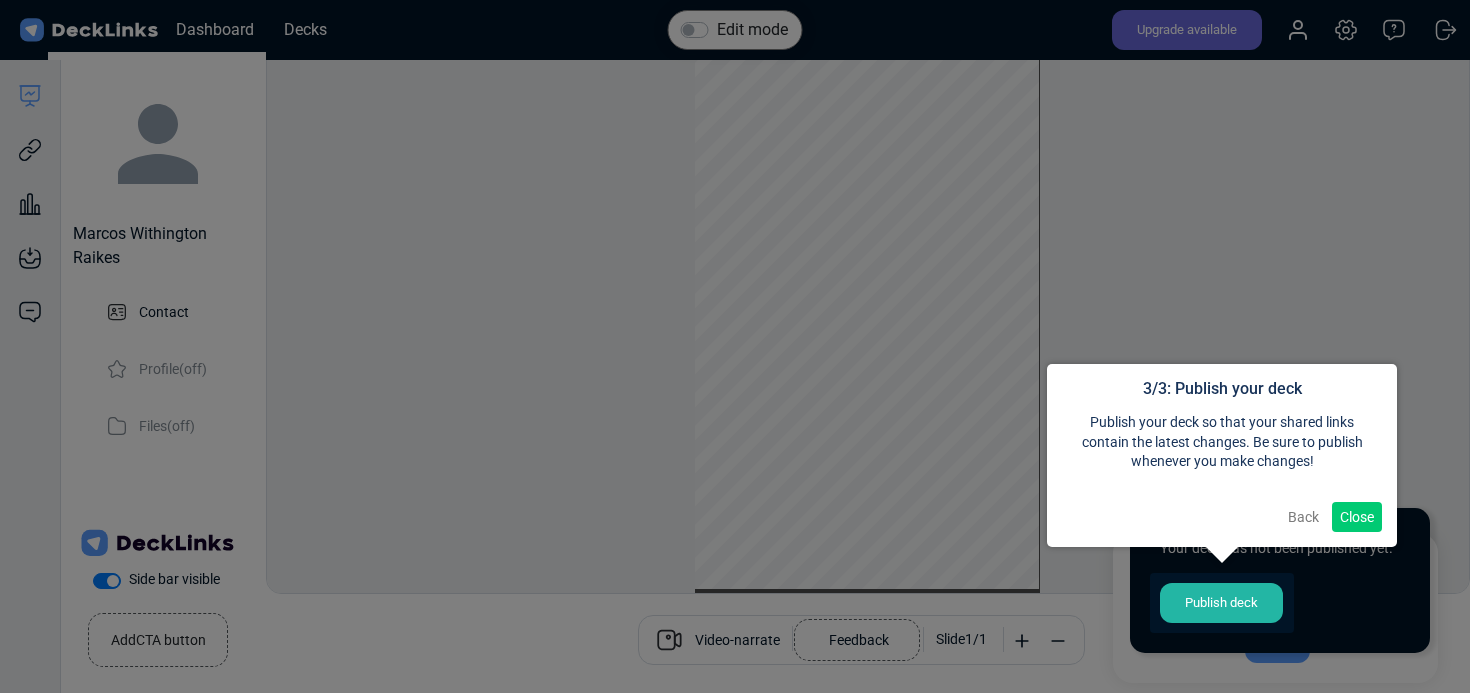 click on "Publish your deck so that your shared links contain the latest changes. Be sure to publish whenever you make changes!" at bounding box center [1222, 442] 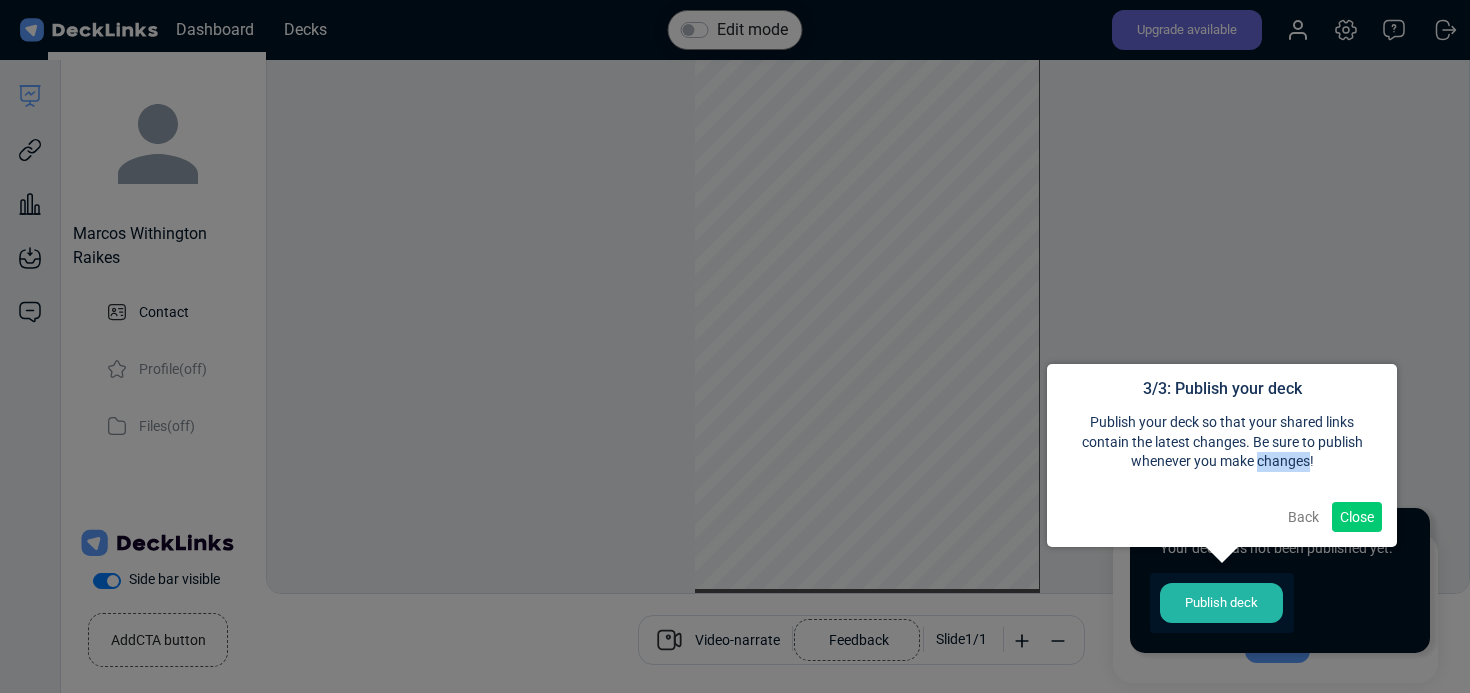 click on "Publish your deck so that your shared links contain the latest changes. Be sure to publish whenever you make changes!" at bounding box center [1222, 442] 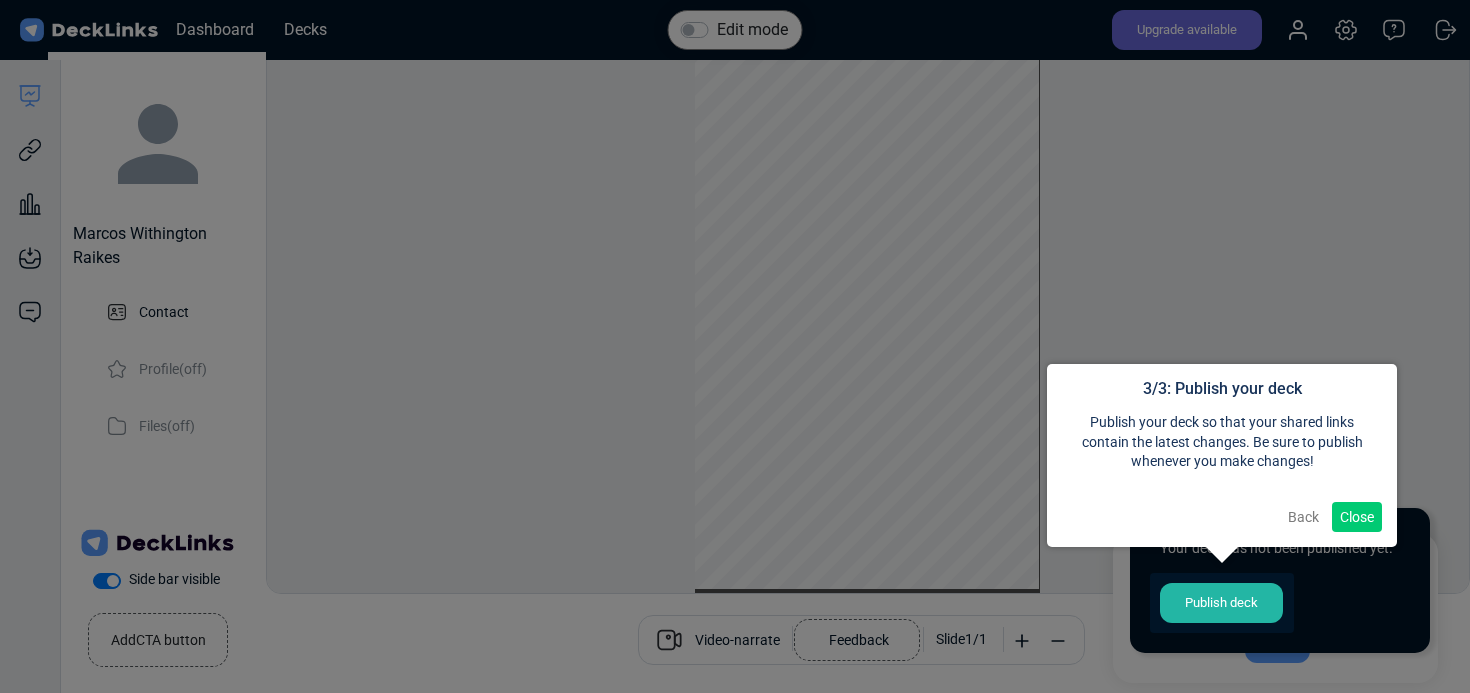 click on "Publish your deck so that your shared links contain the latest changes. Be sure to publish whenever you make changes!" at bounding box center (1222, 442) 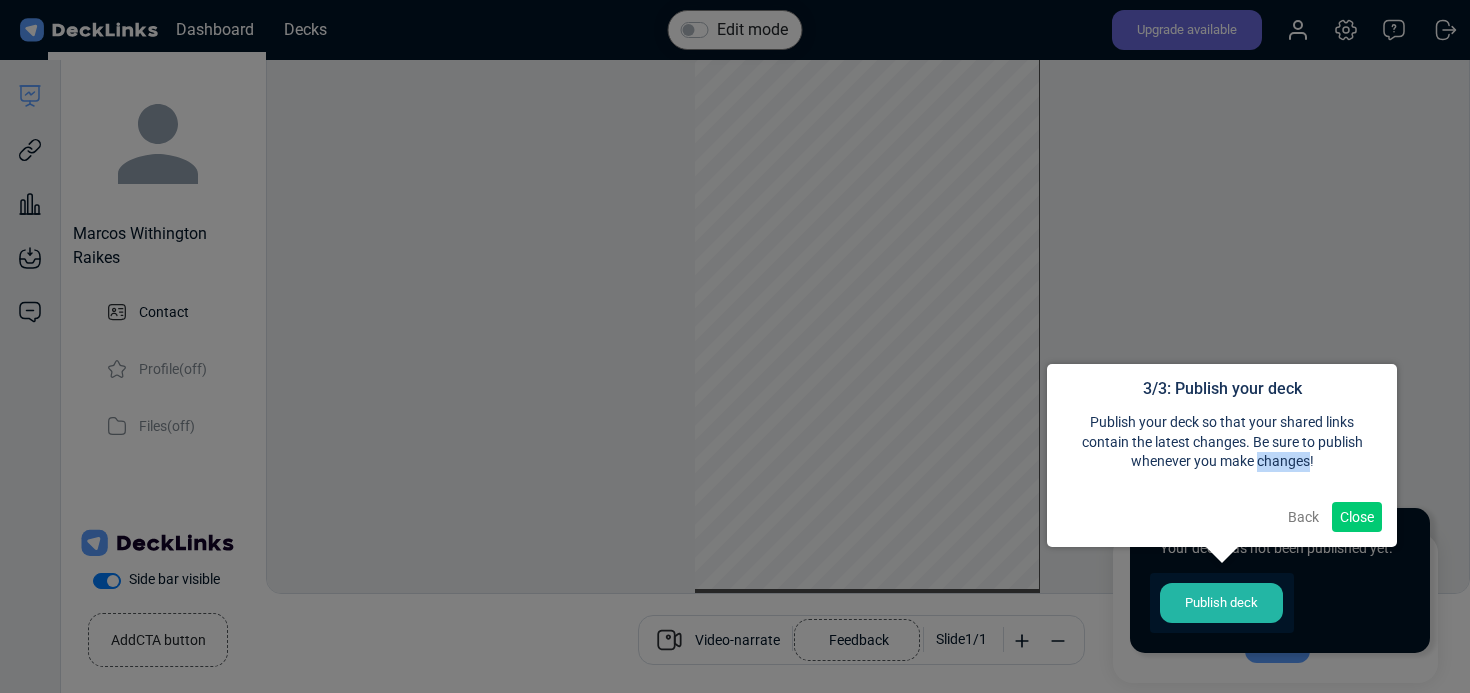 click on "Publish your deck so that your shared links contain the latest changes. Be sure to publish whenever you make changes!" at bounding box center (1222, 442) 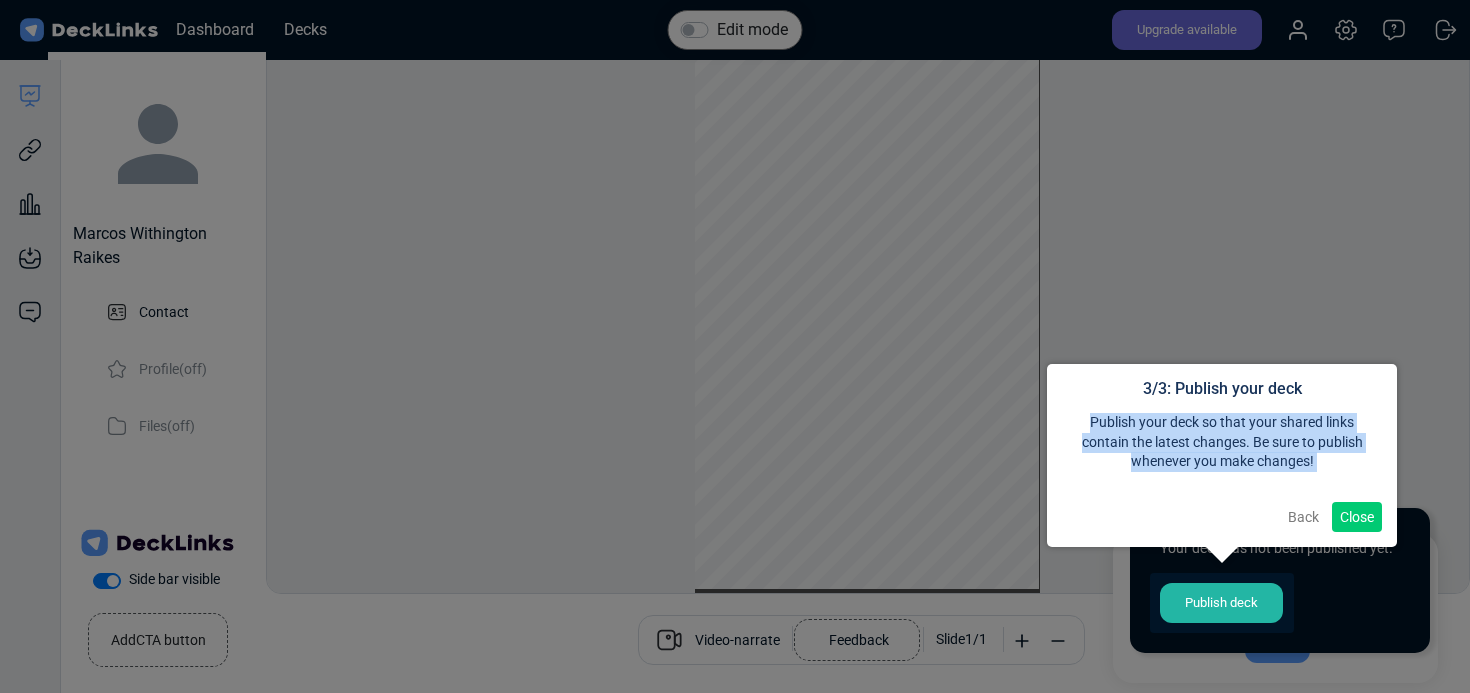 click on "Close" at bounding box center [1357, 517] 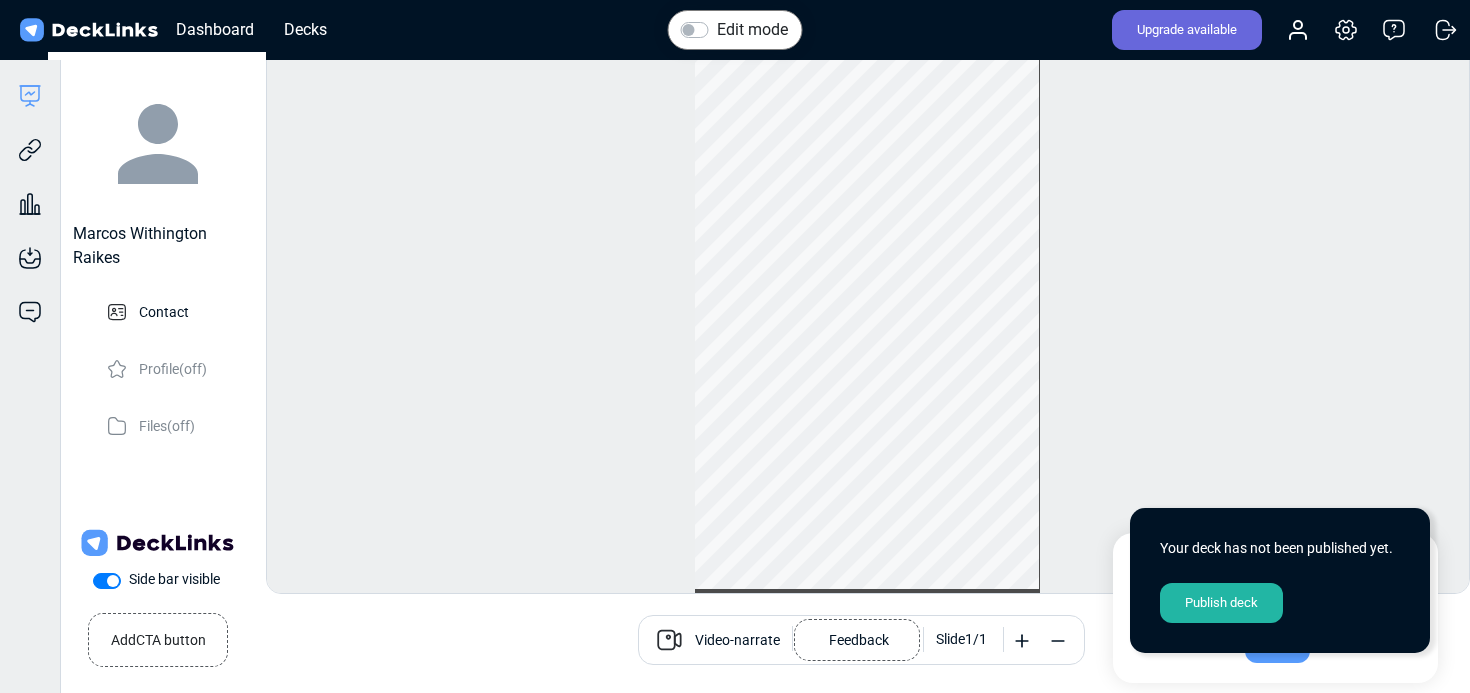 scroll, scrollTop: 0, scrollLeft: 0, axis: both 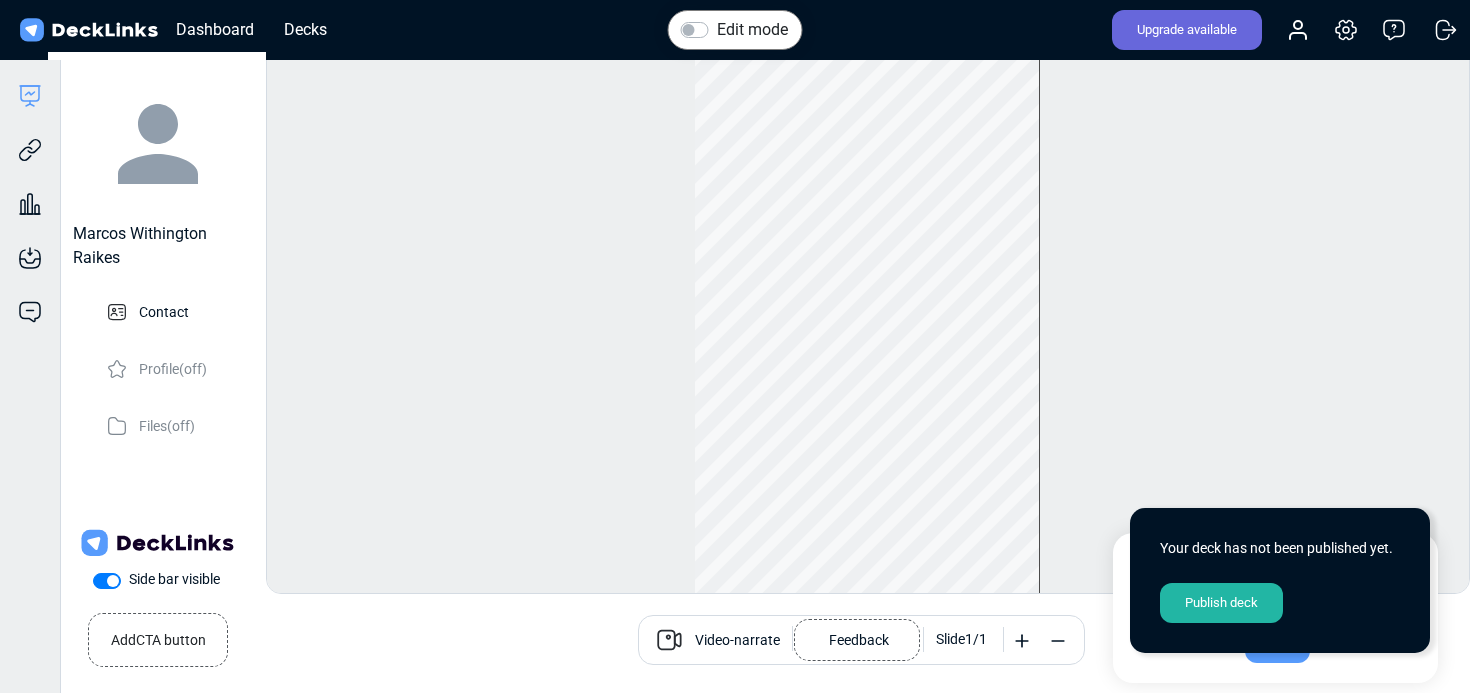 click on "Add  CTA button" at bounding box center [158, 636] 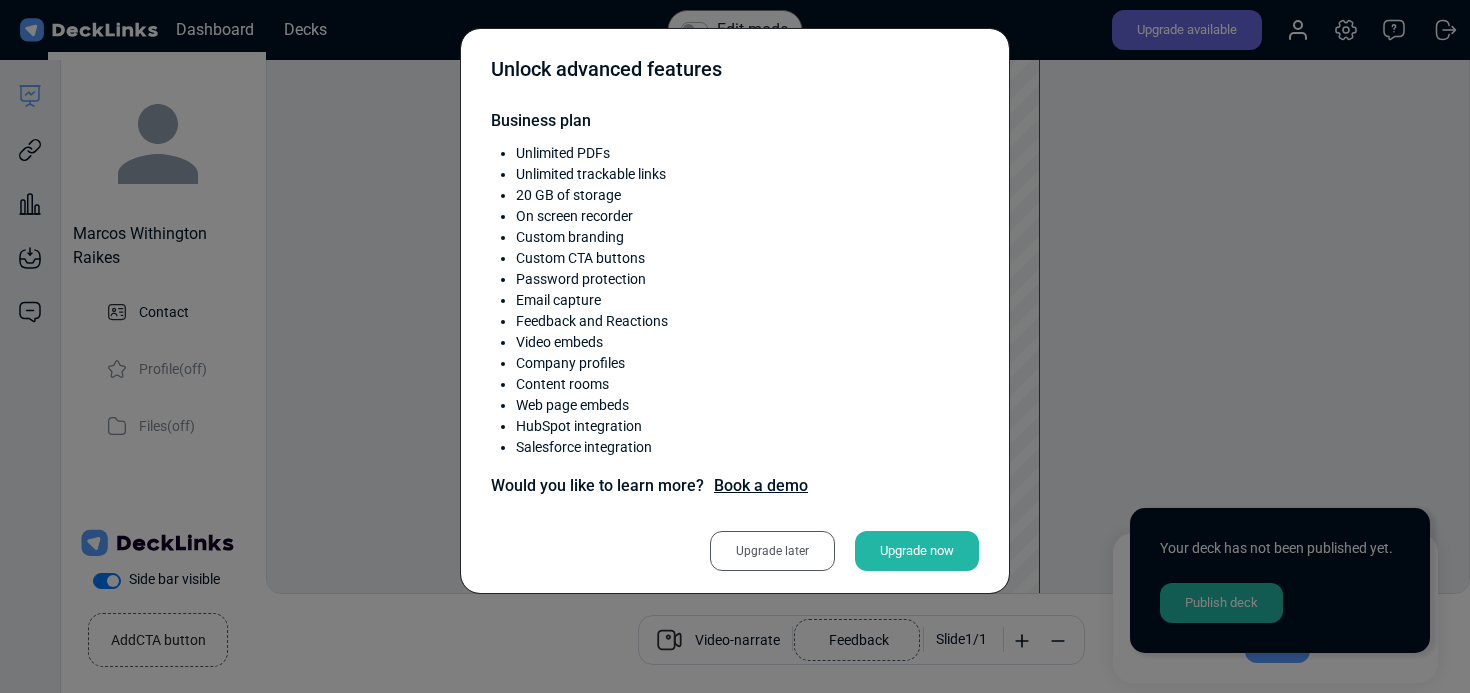 click on "Unlock advanced features" at bounding box center (606, 74) 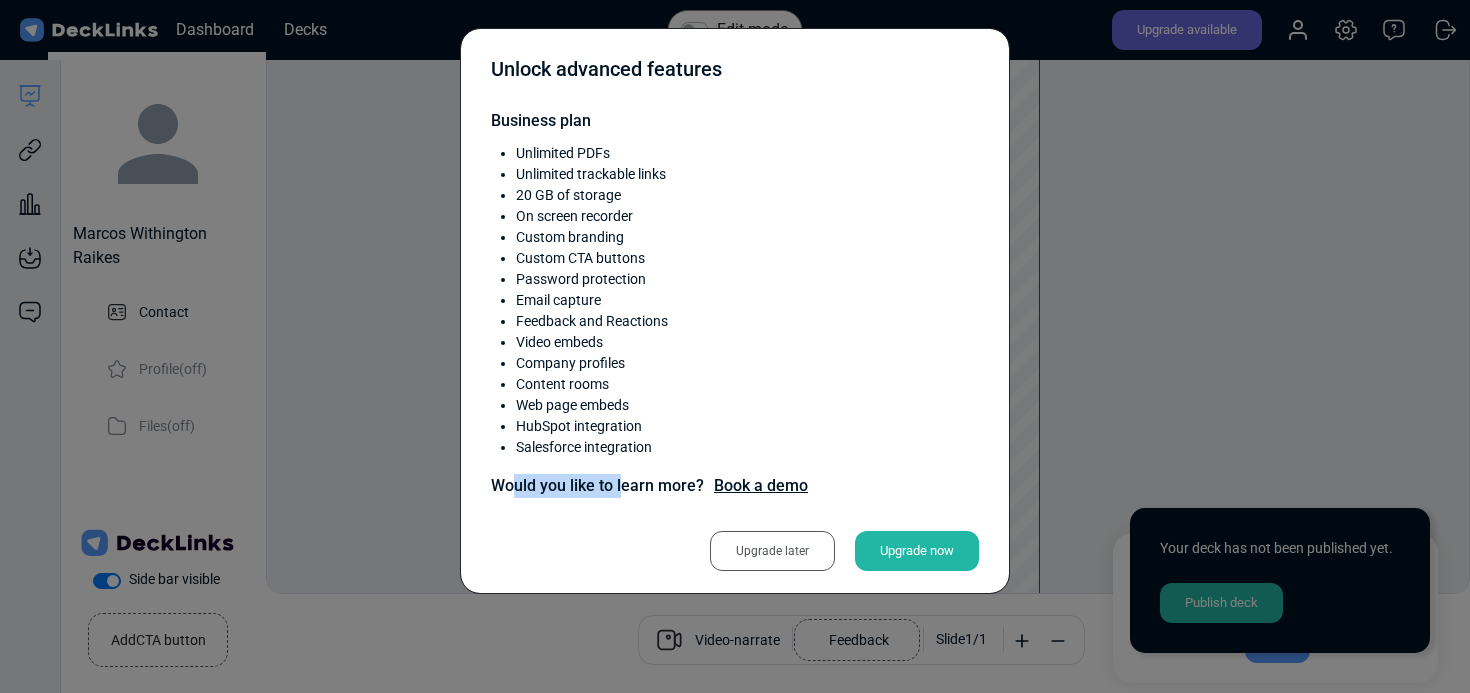 drag, startPoint x: 512, startPoint y: 490, endPoint x: 620, endPoint y: 491, distance: 108.00463 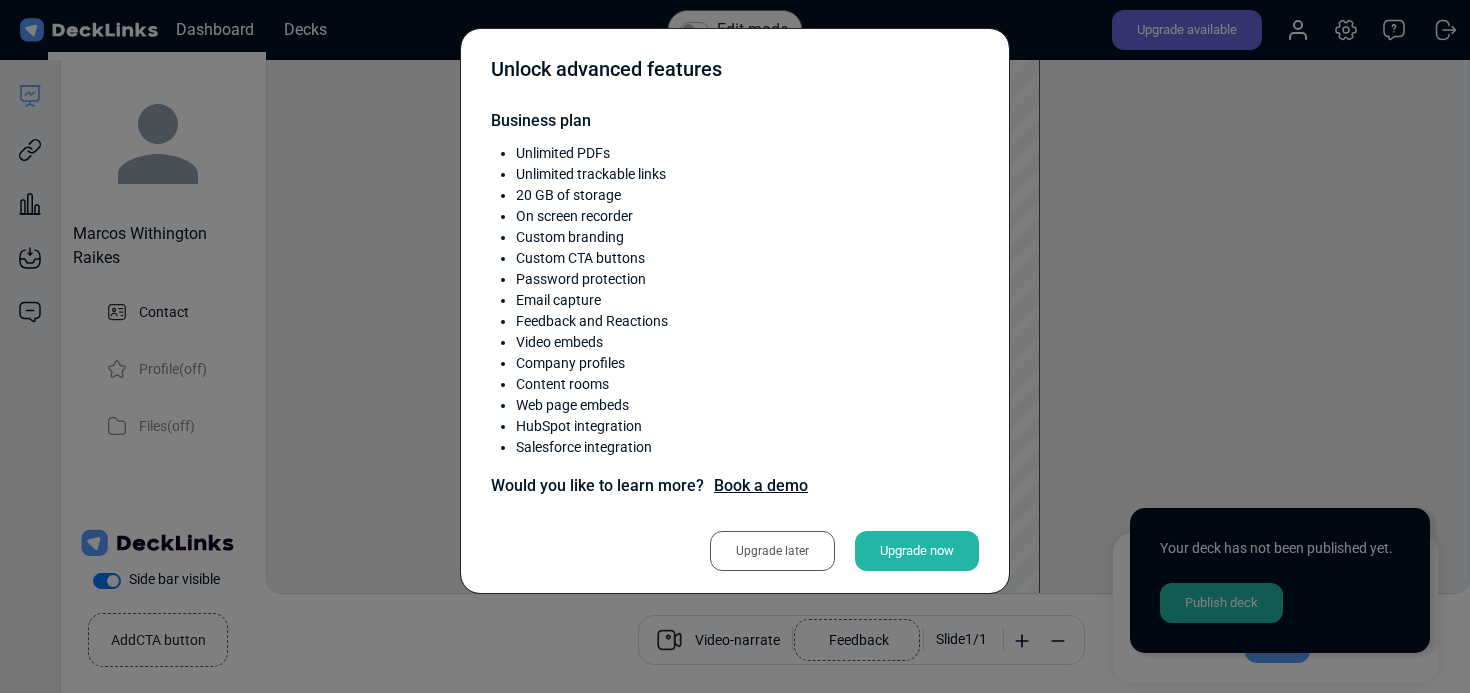 click on "Upgrade later" at bounding box center [772, 551] 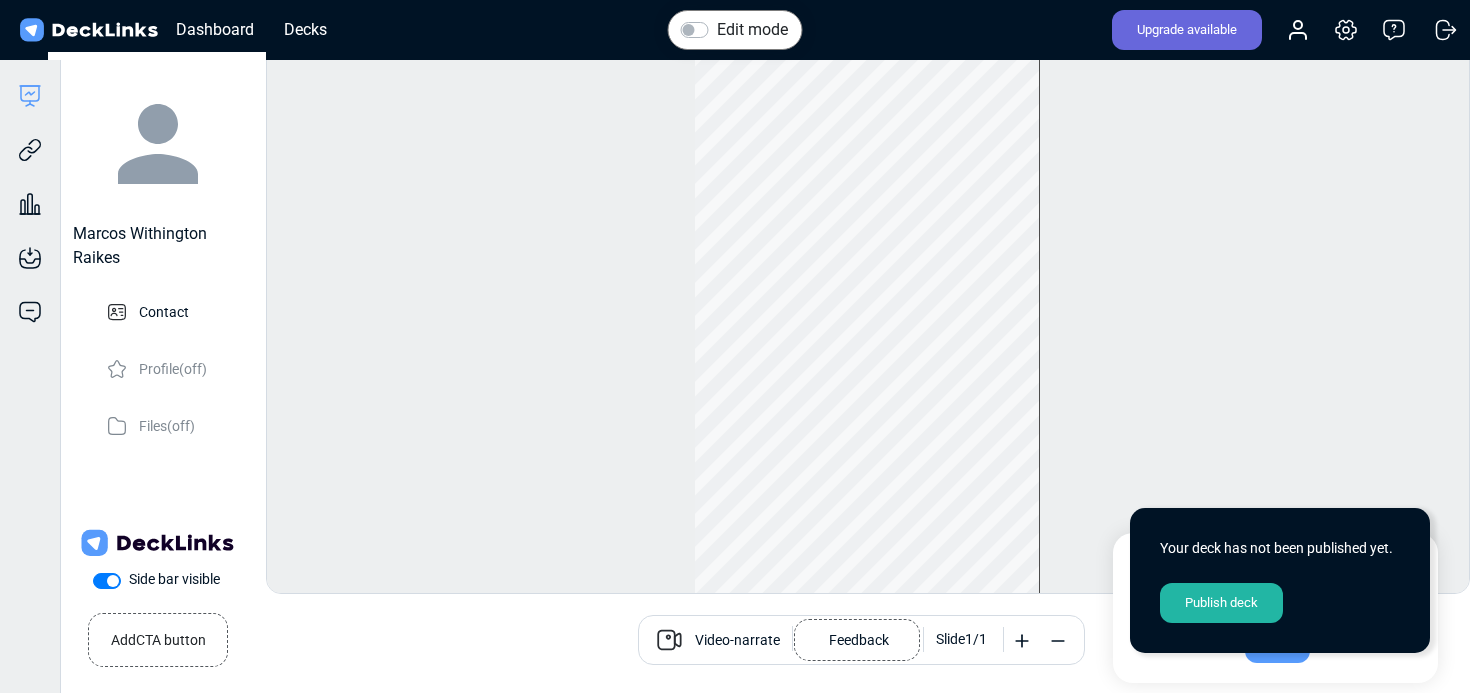 scroll, scrollTop: 55, scrollLeft: 0, axis: vertical 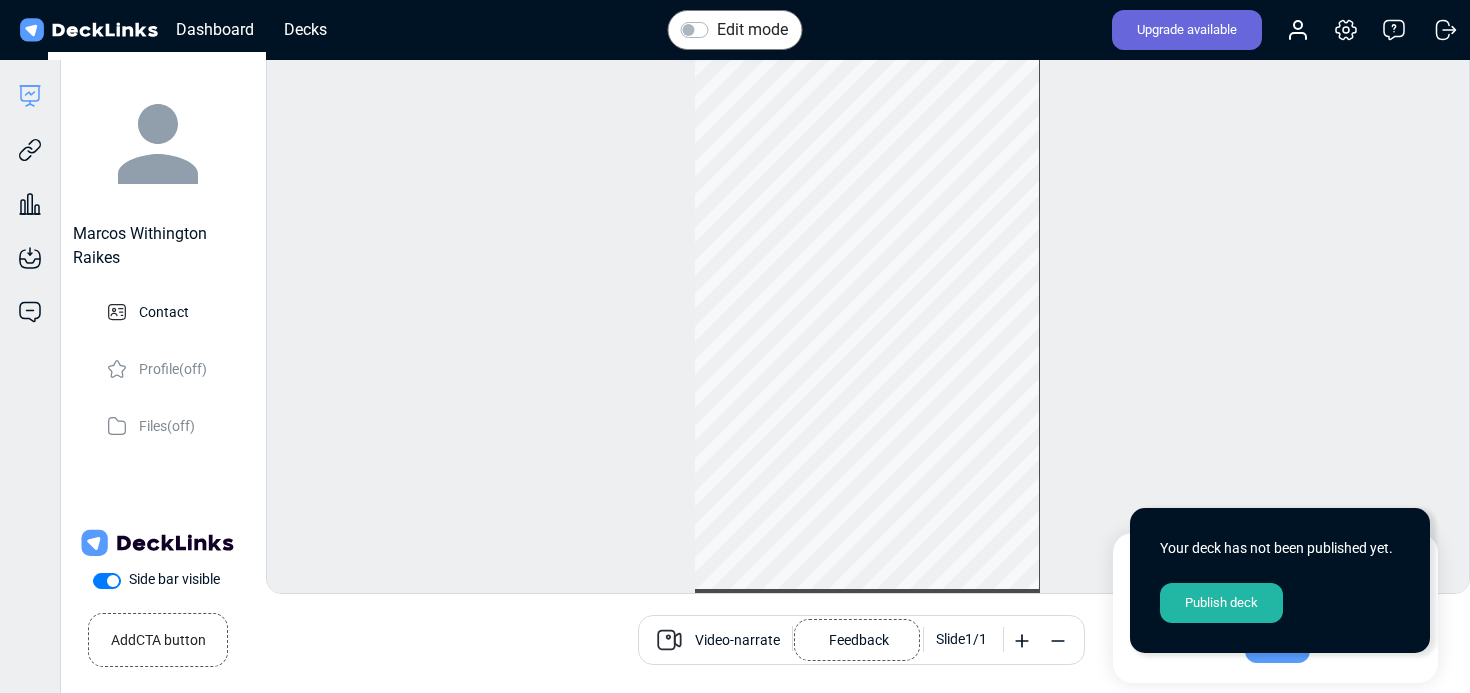 click on "Edit mode" at bounding box center (752, 30) 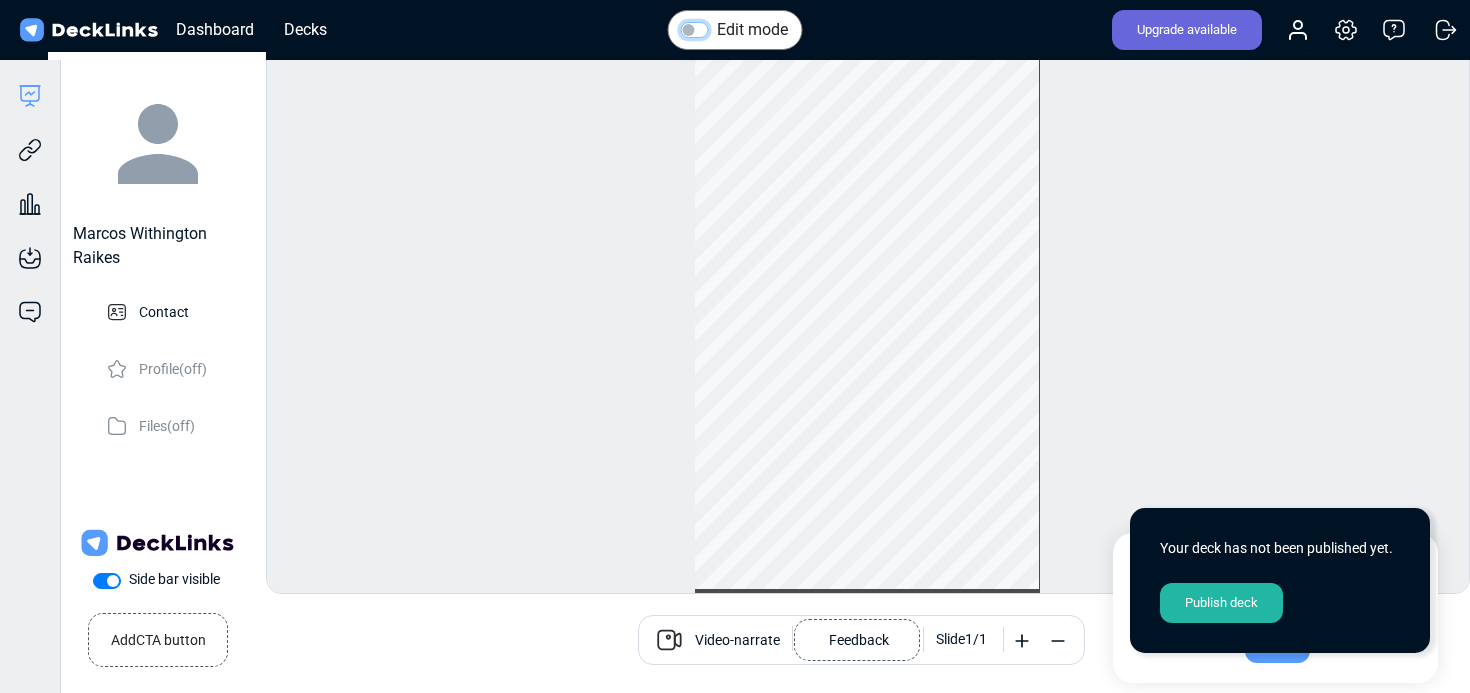 click on "Edit mode" at bounding box center (689, 28) 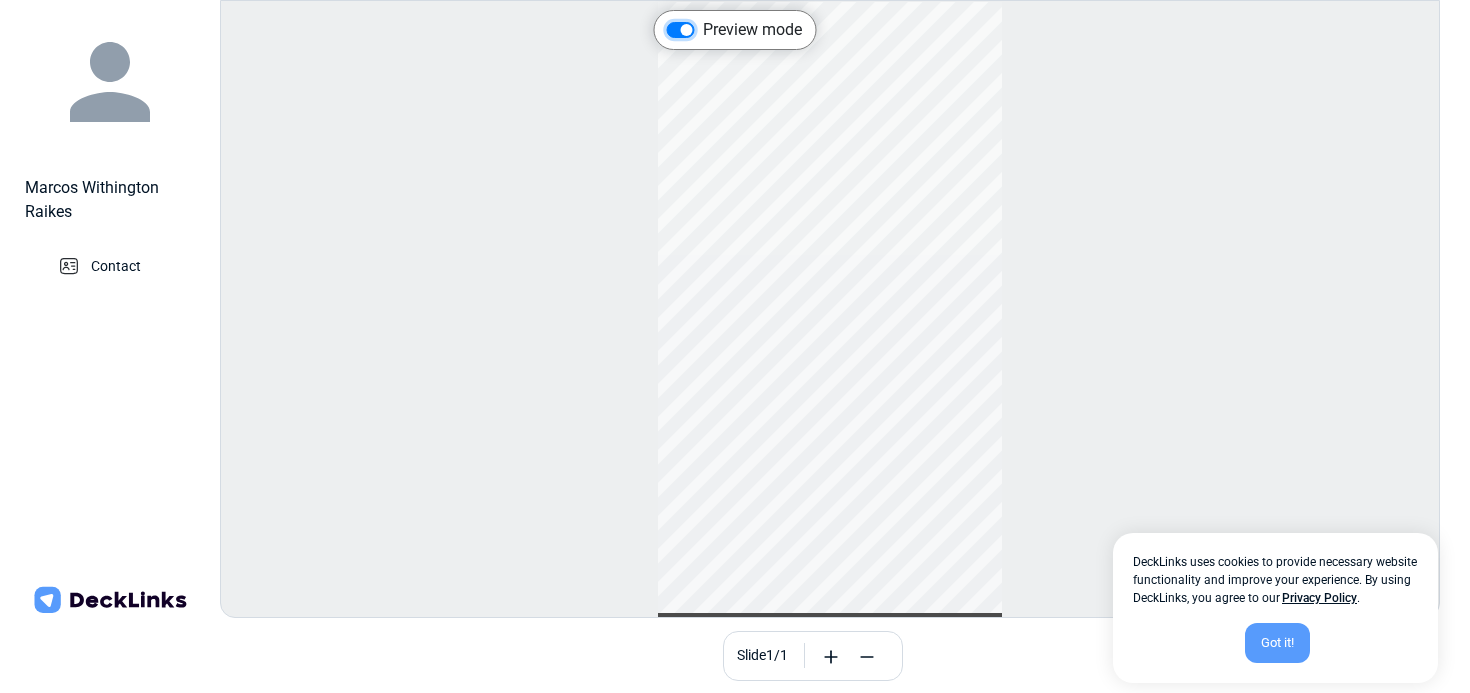 scroll, scrollTop: 0, scrollLeft: 0, axis: both 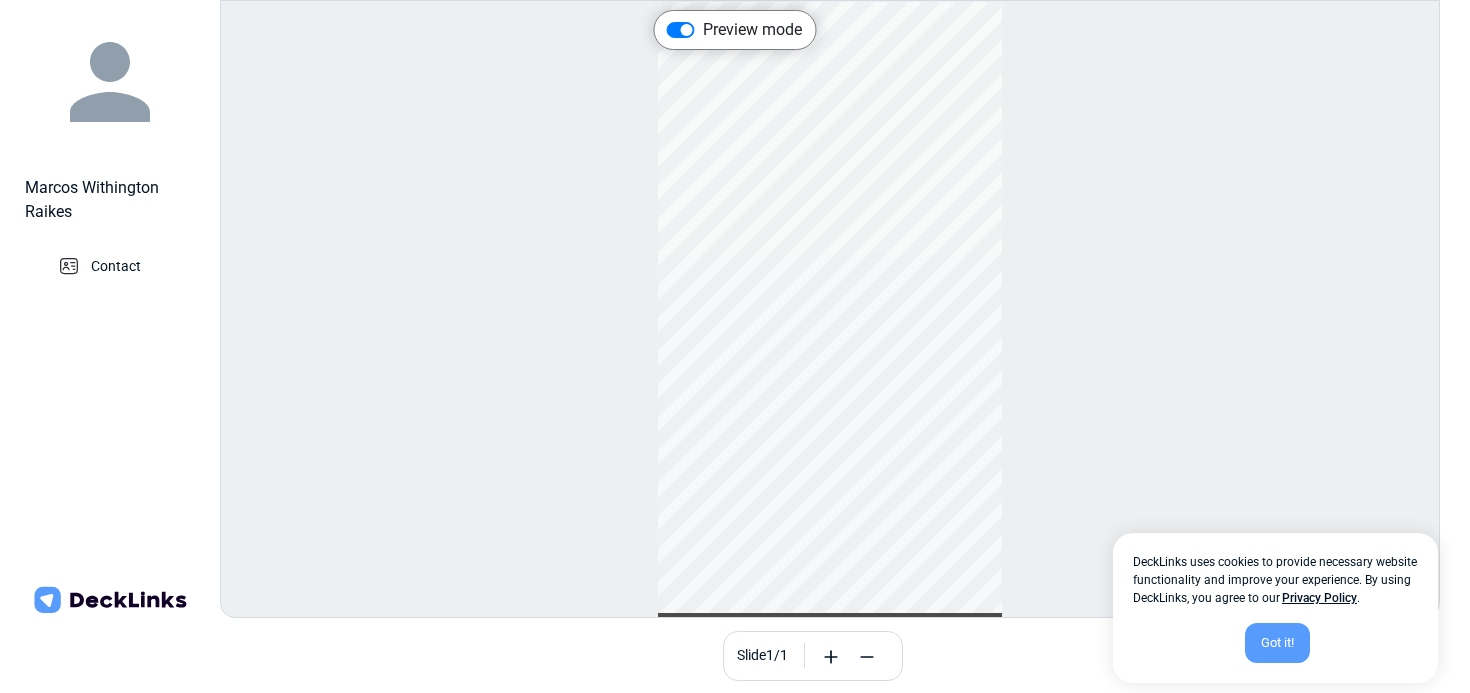click on "Preview mode" at bounding box center [752, 30] 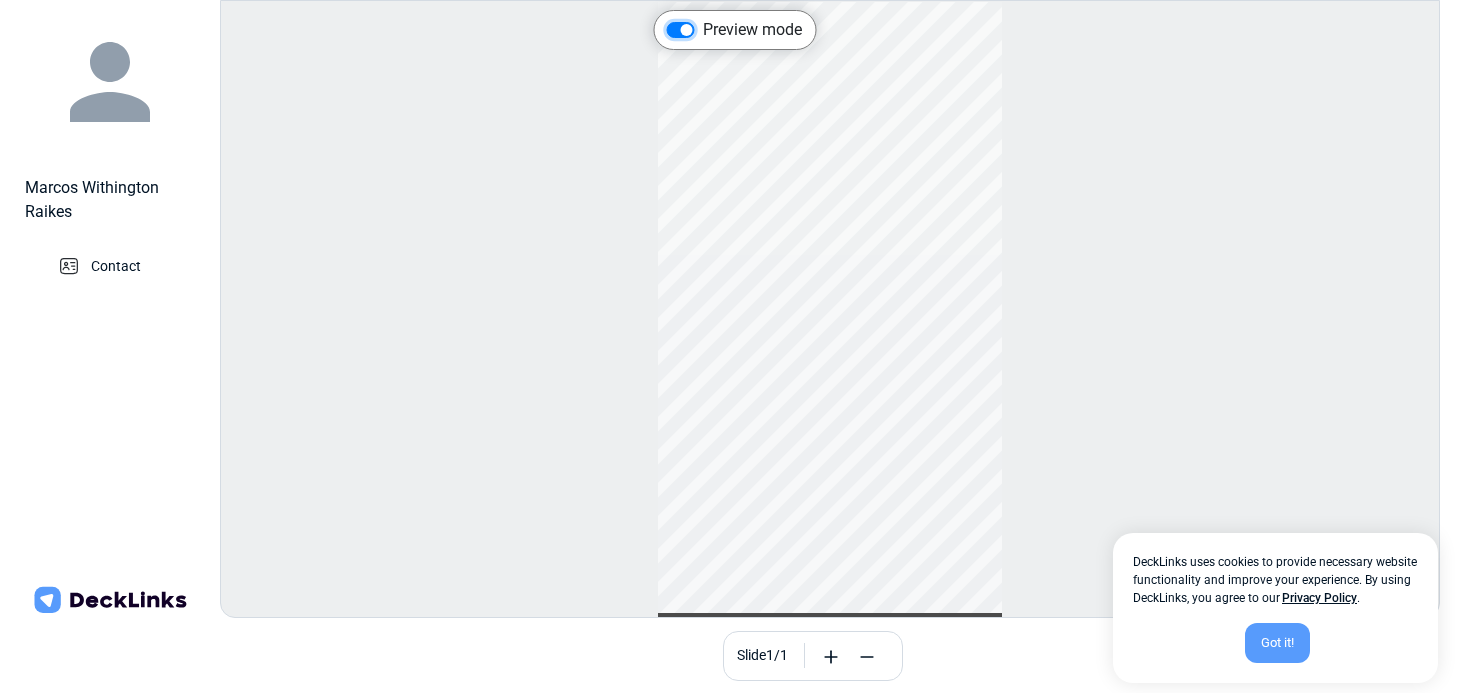 click on "Preview mode" at bounding box center [675, 28] 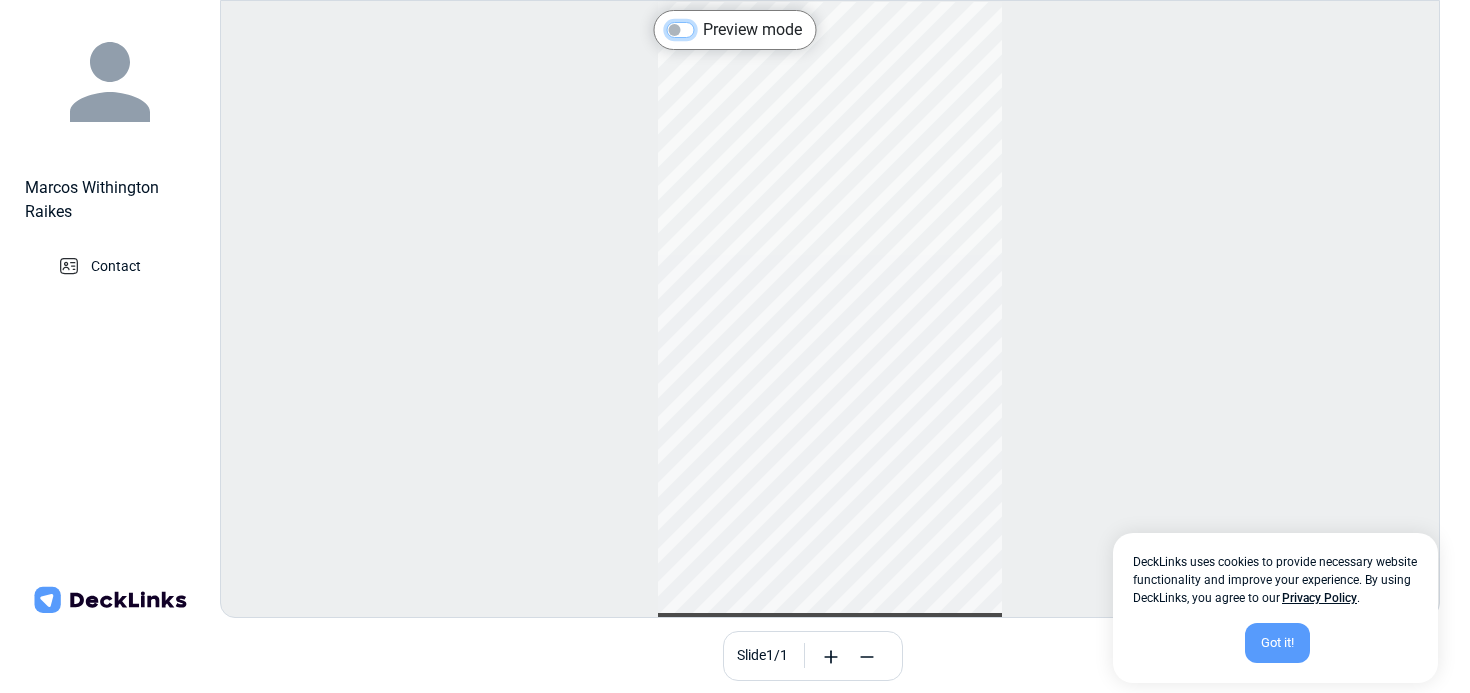 checkbox on "false" 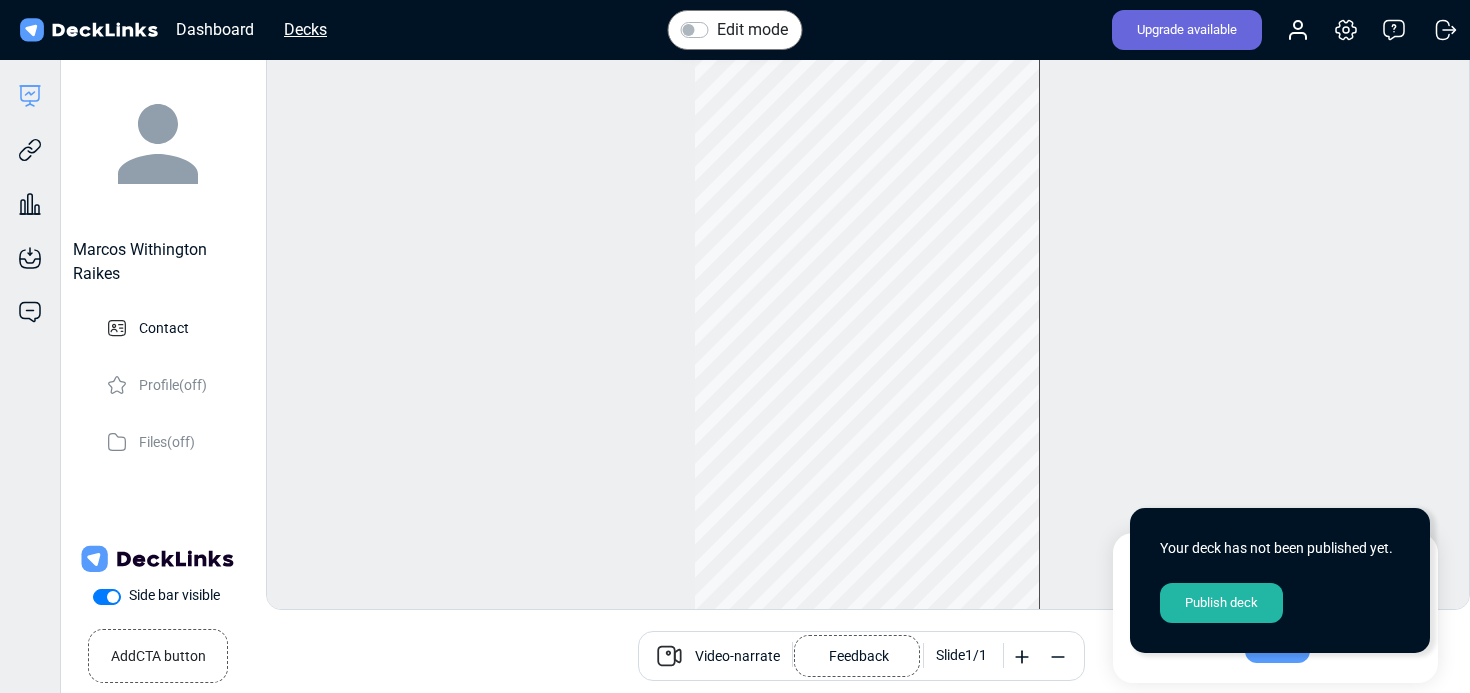 click on "Decks" at bounding box center [305, 29] 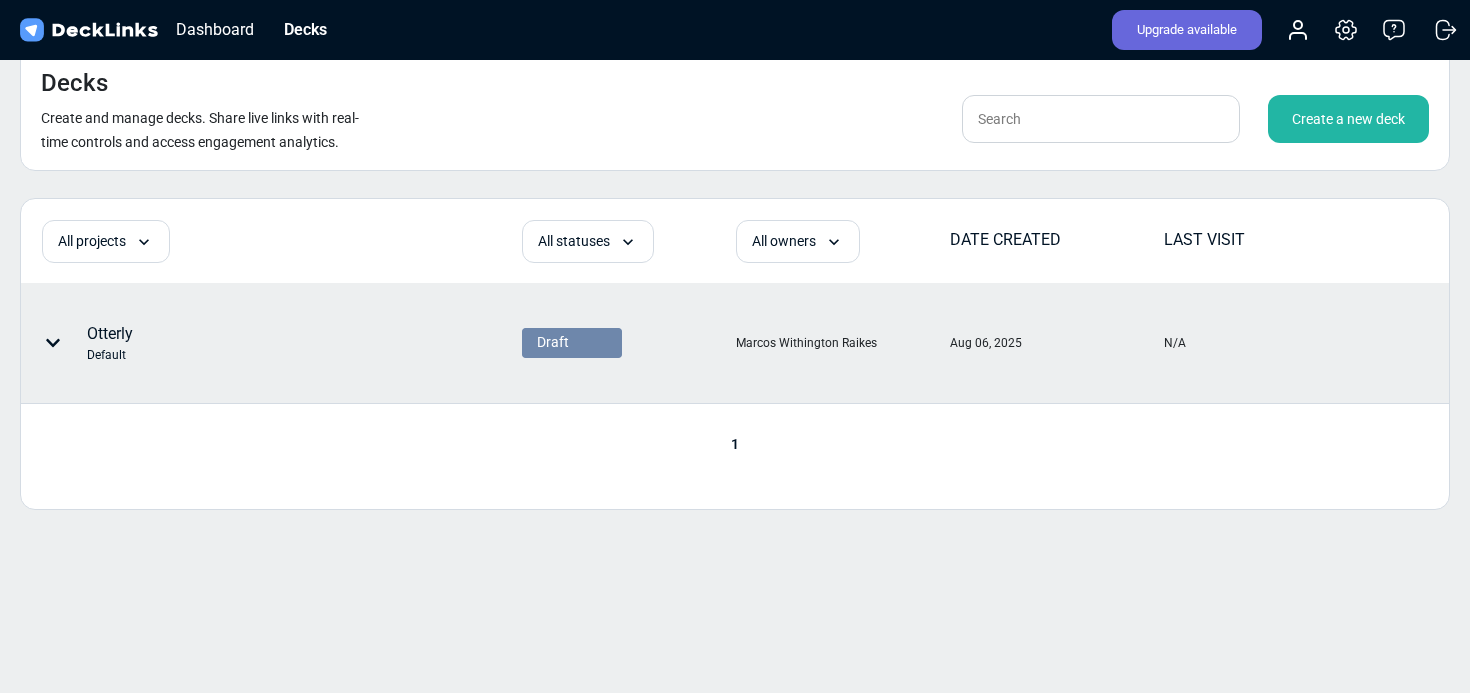 click on "Otterly Default" at bounding box center [208, 343] 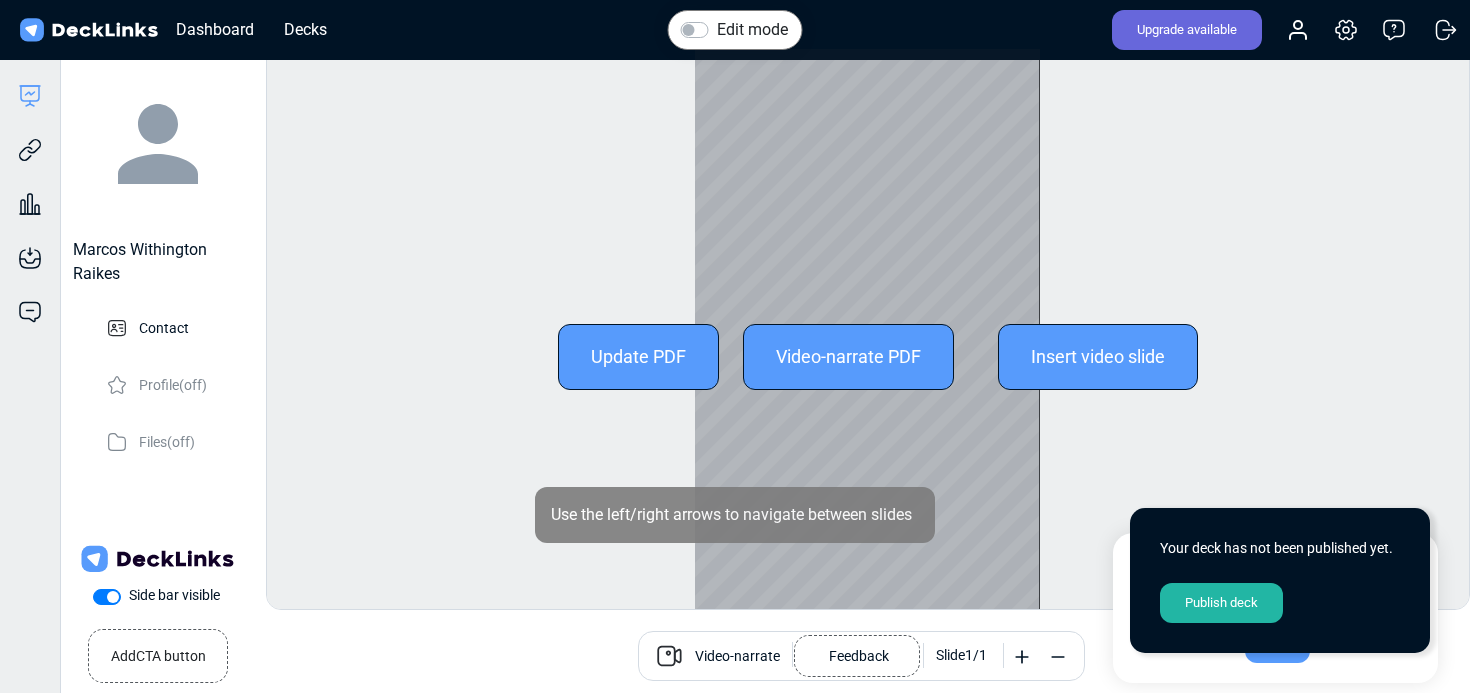 click at bounding box center [867, 356] 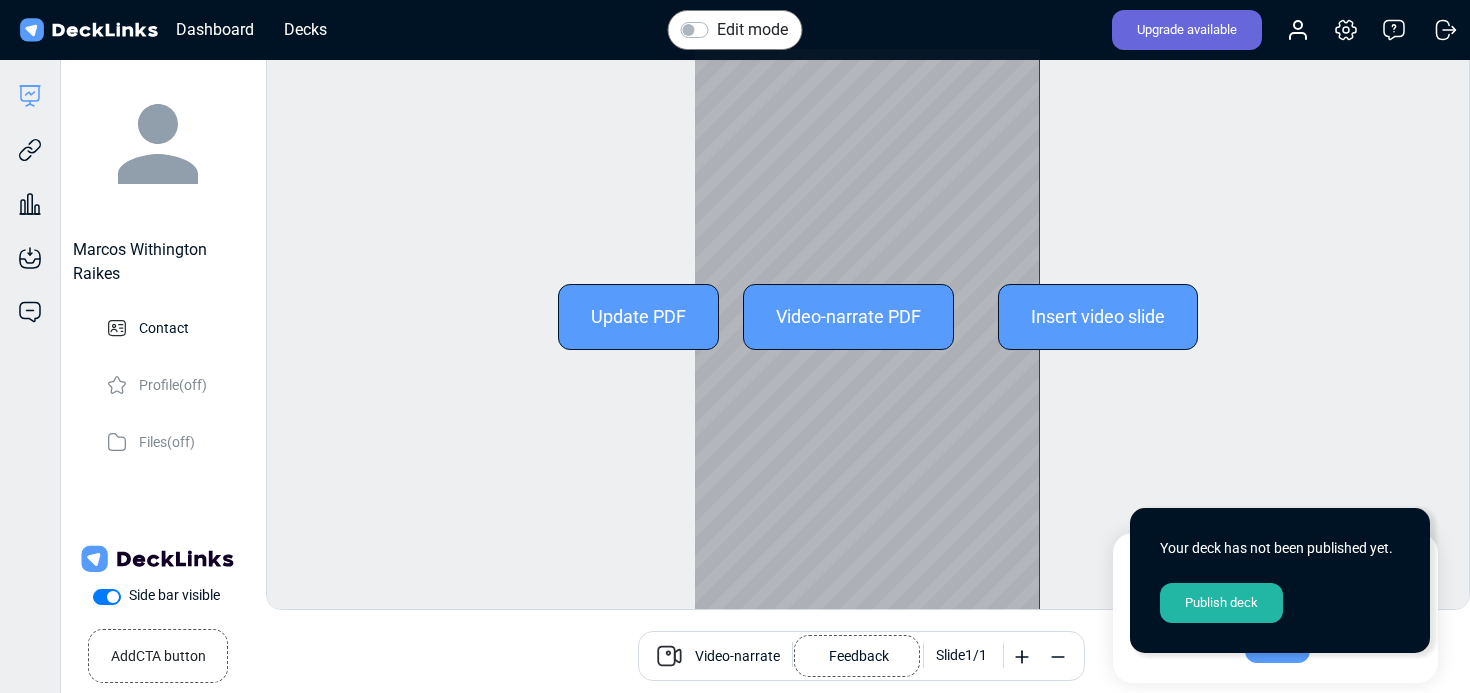 scroll, scrollTop: 55, scrollLeft: 0, axis: vertical 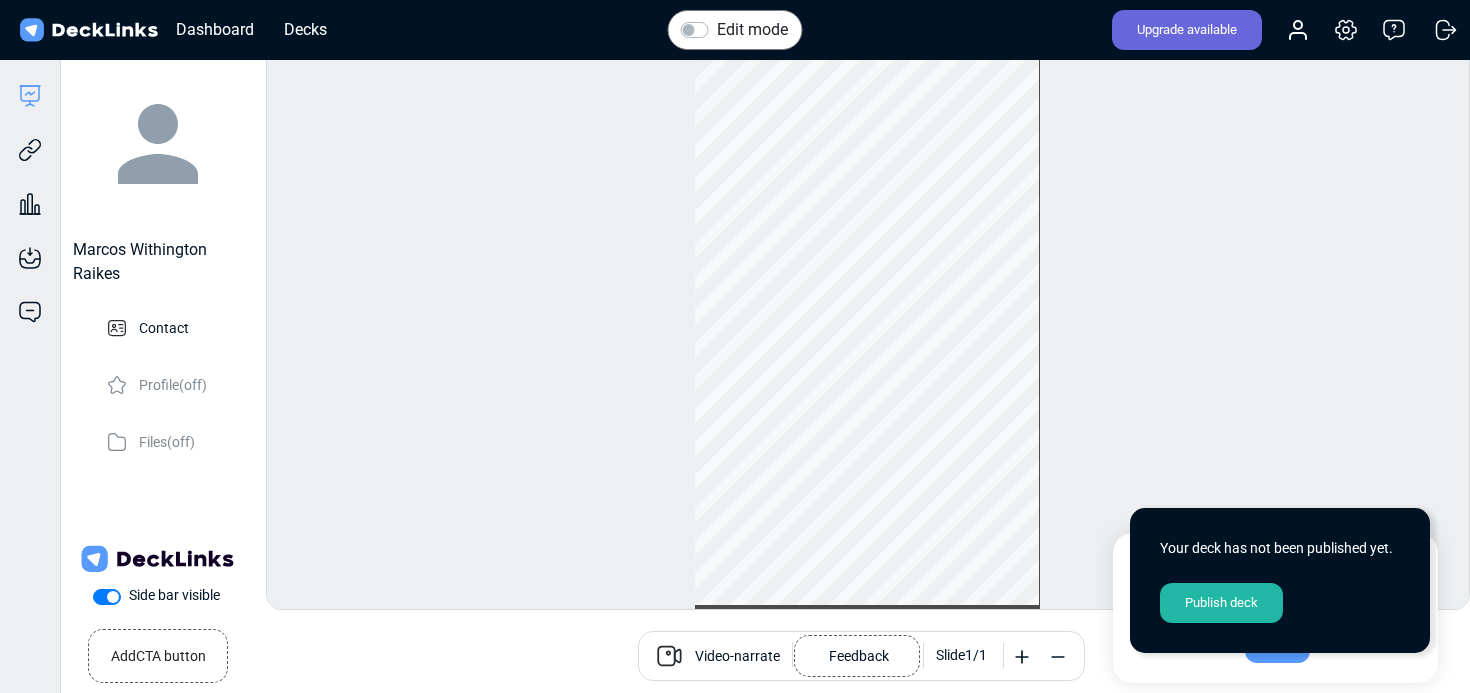 click 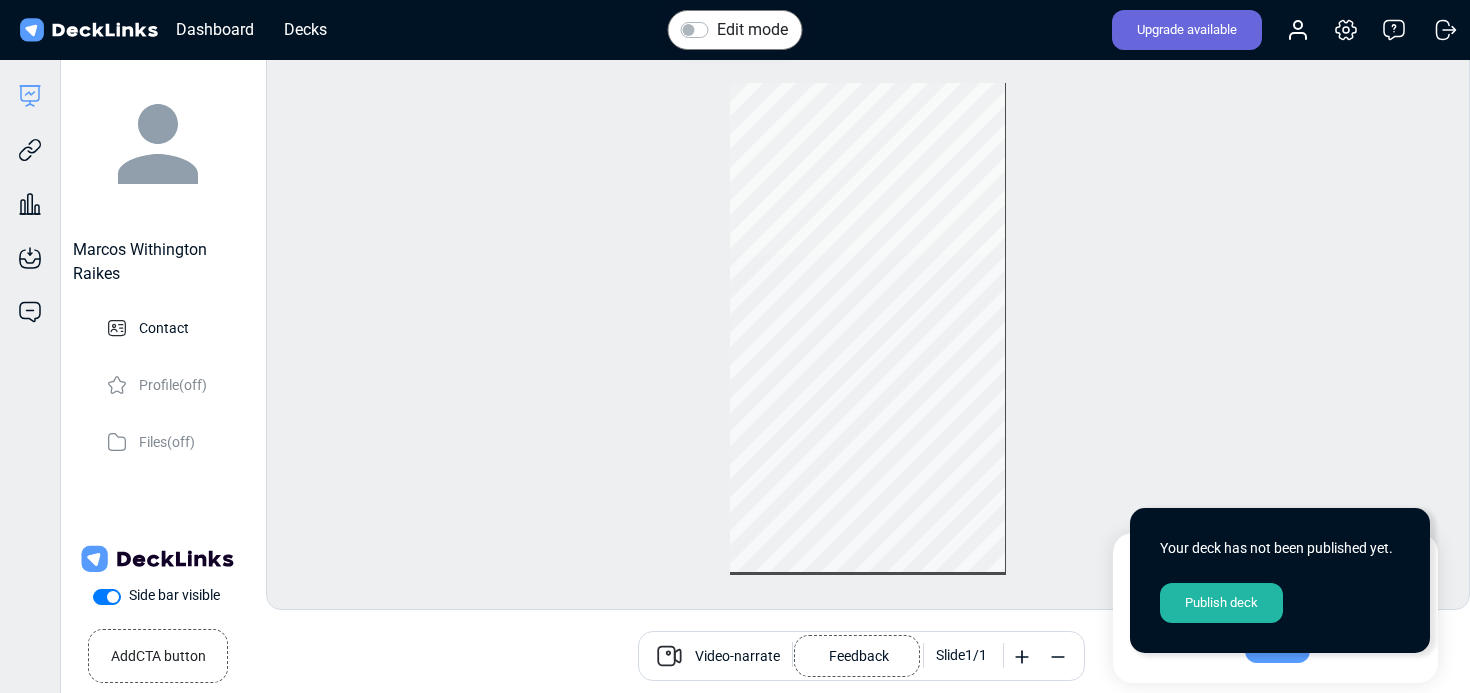 scroll, scrollTop: 0, scrollLeft: 0, axis: both 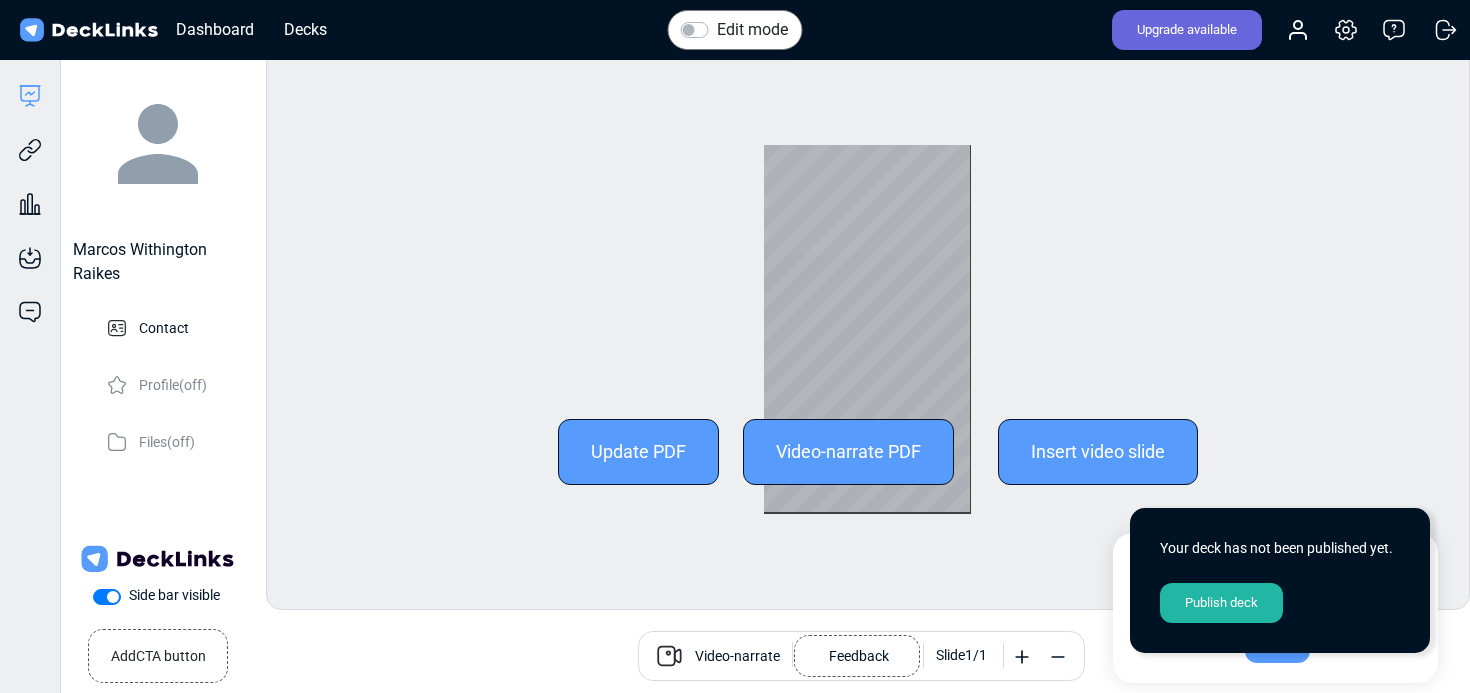 click at bounding box center (867, 329) 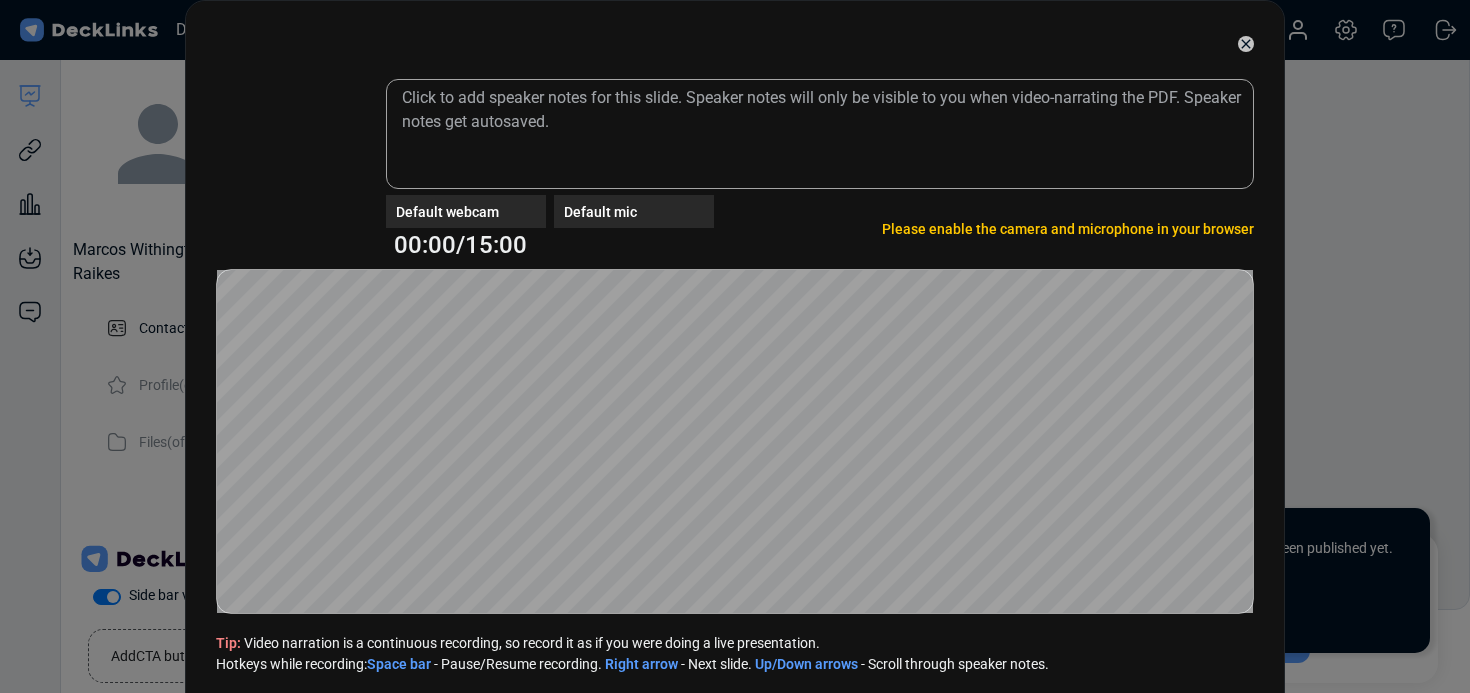 click 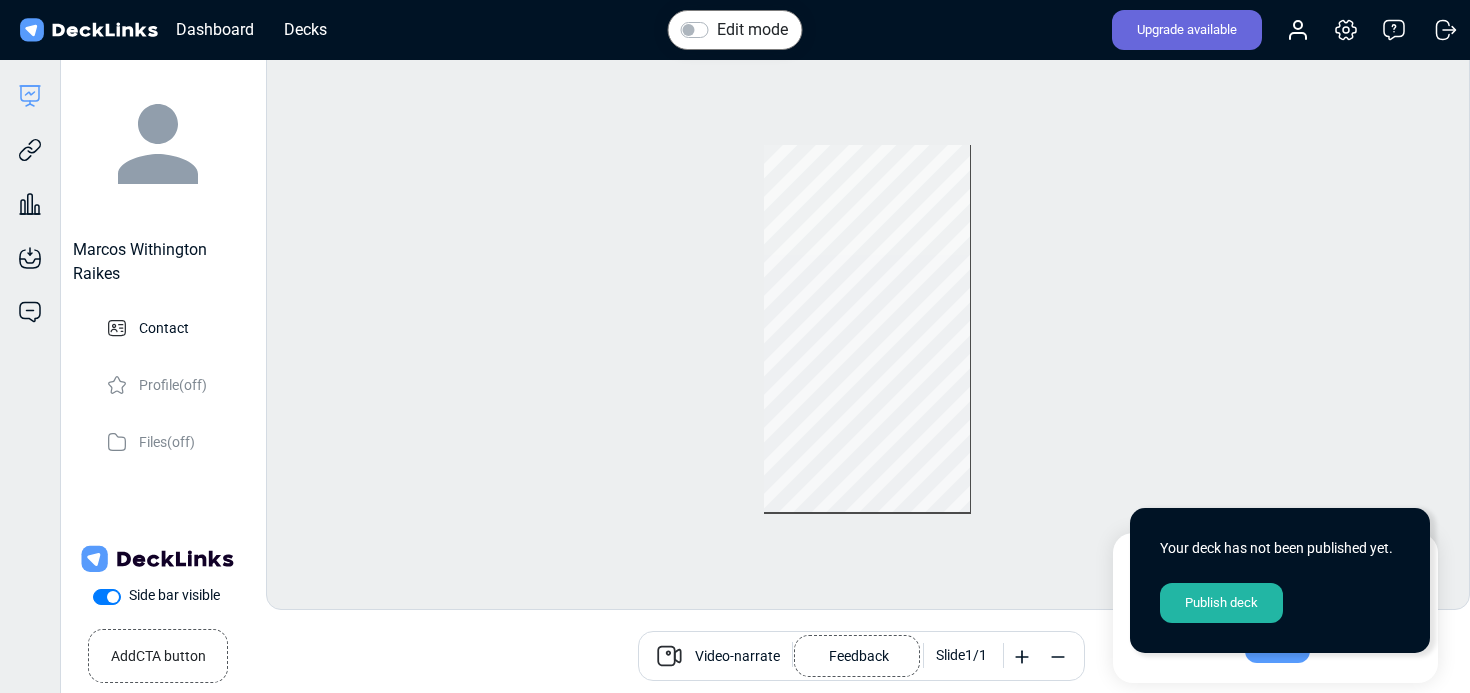 click on "Side bar visible" at bounding box center [174, 595] 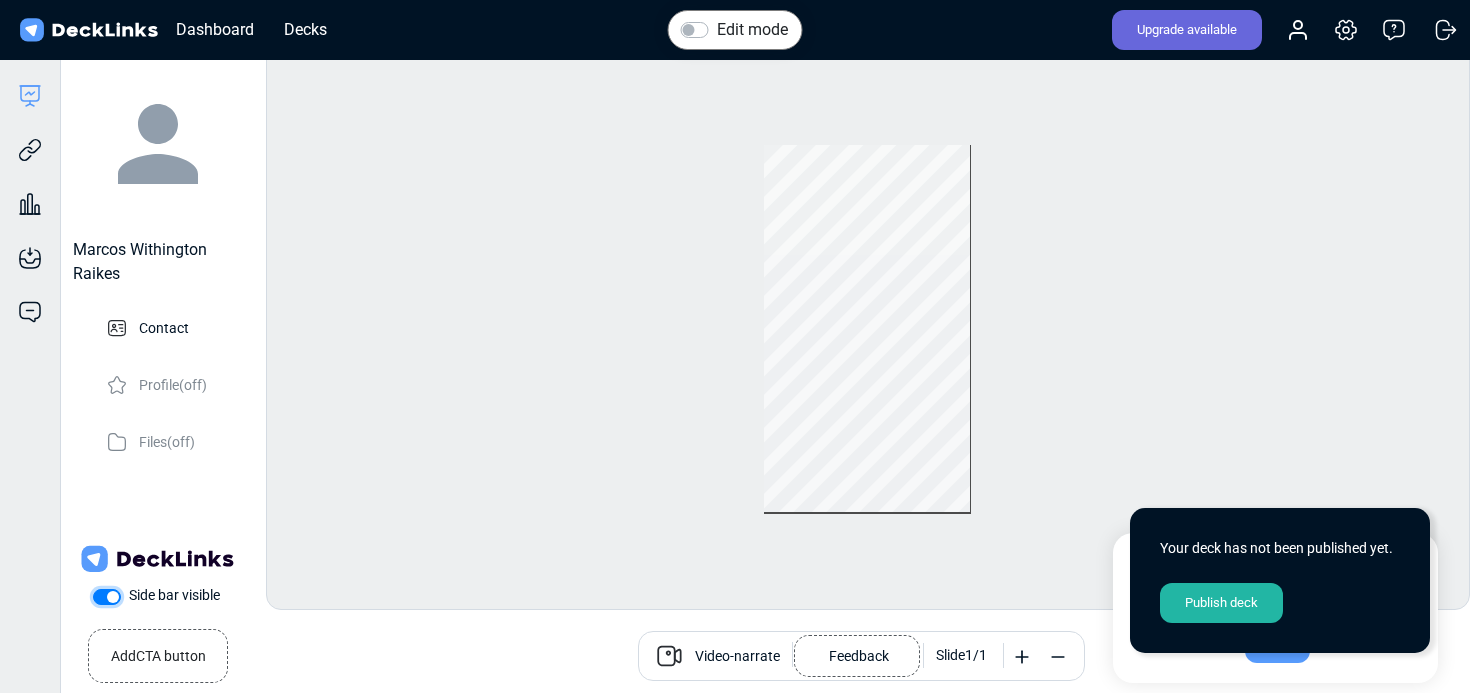 click on "Side bar visible" at bounding box center (101, 595) 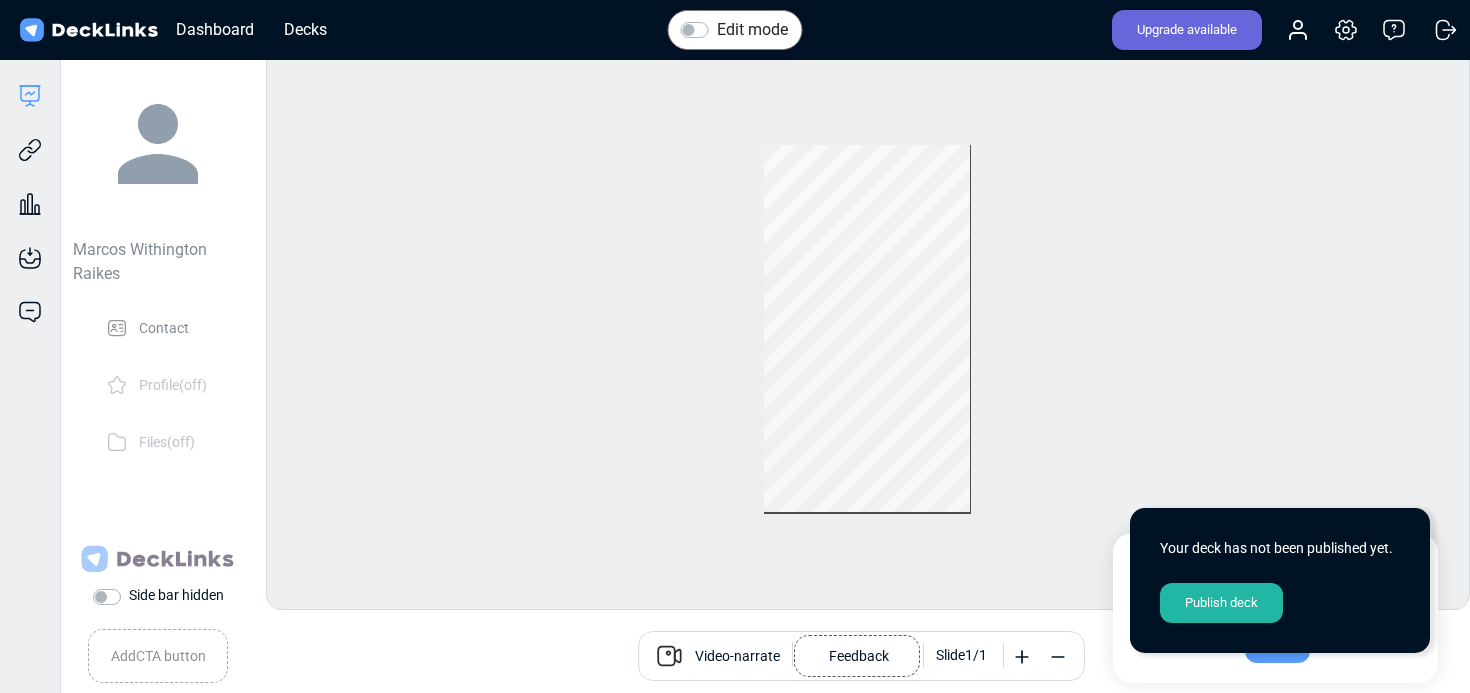 click on "Side bar hidden" at bounding box center [176, 595] 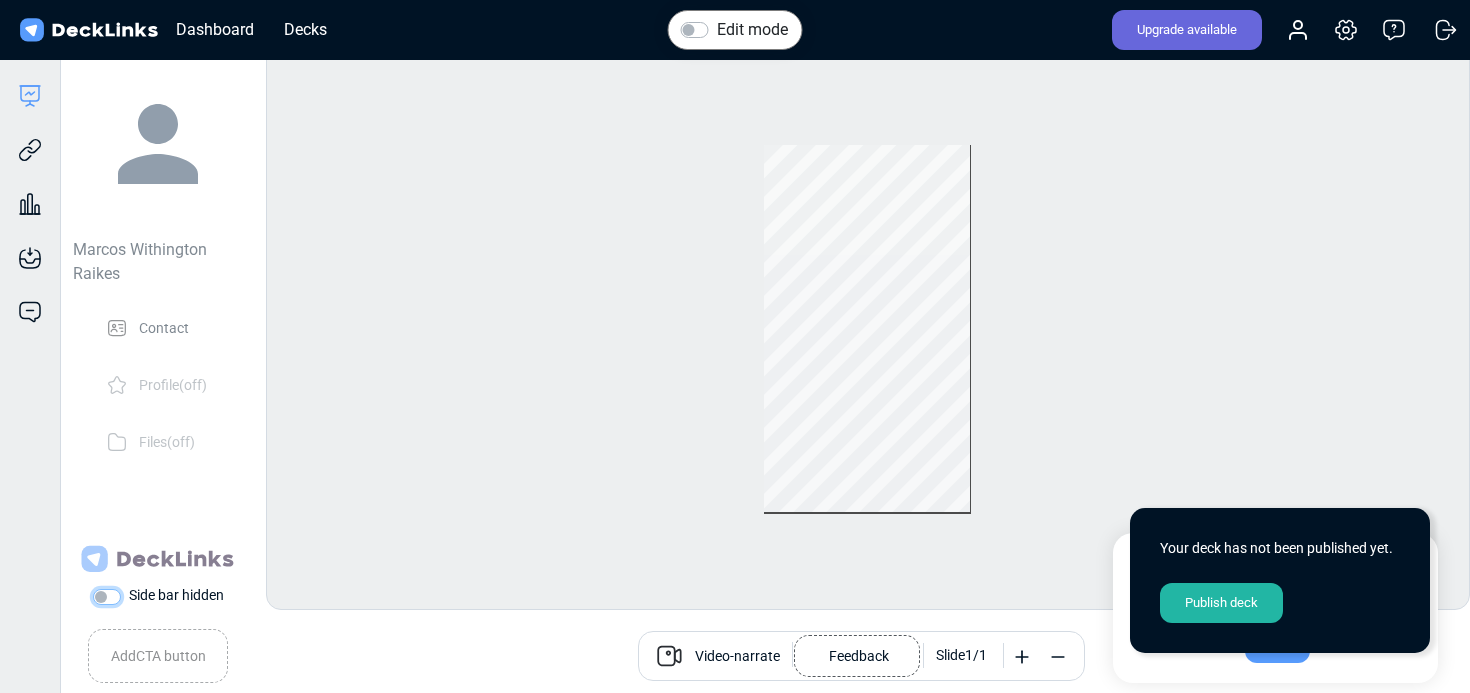 click on "Side bar hidden" at bounding box center [101, 595] 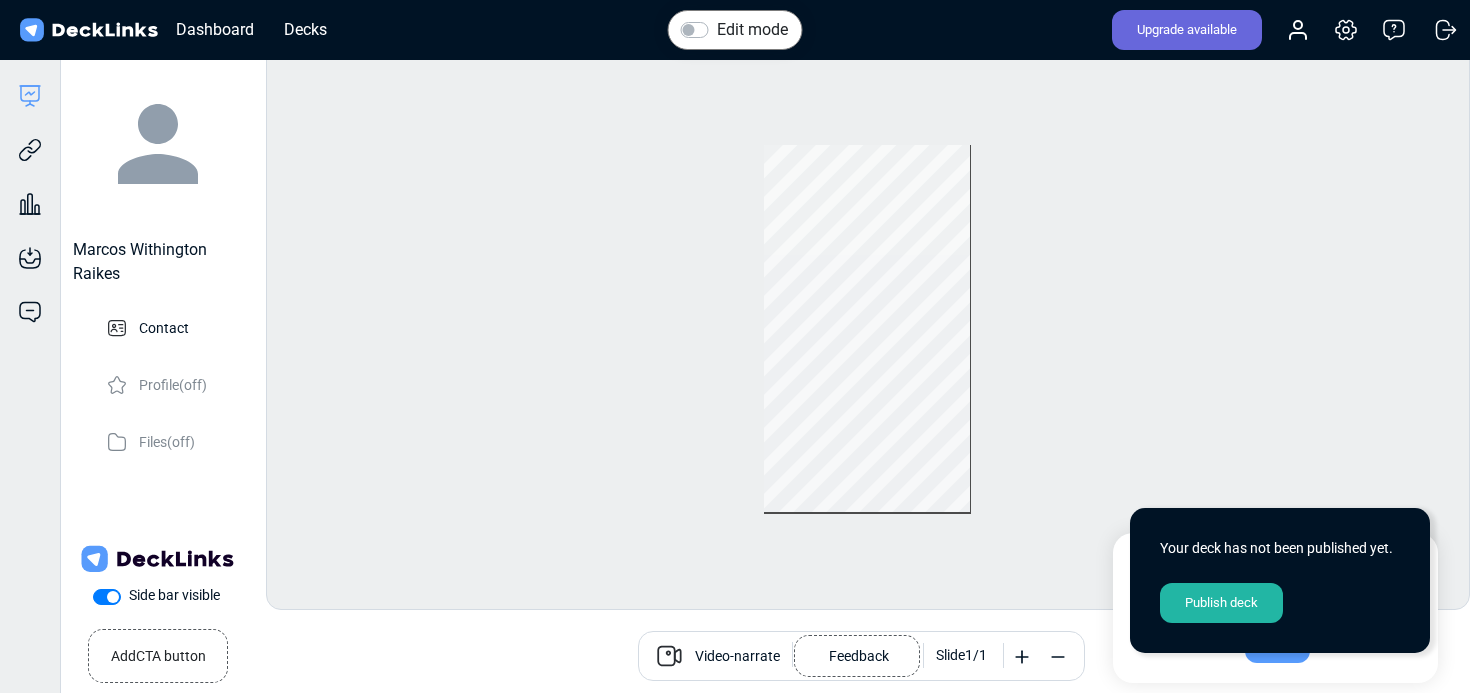 click on "Side bar visible" at bounding box center [174, 595] 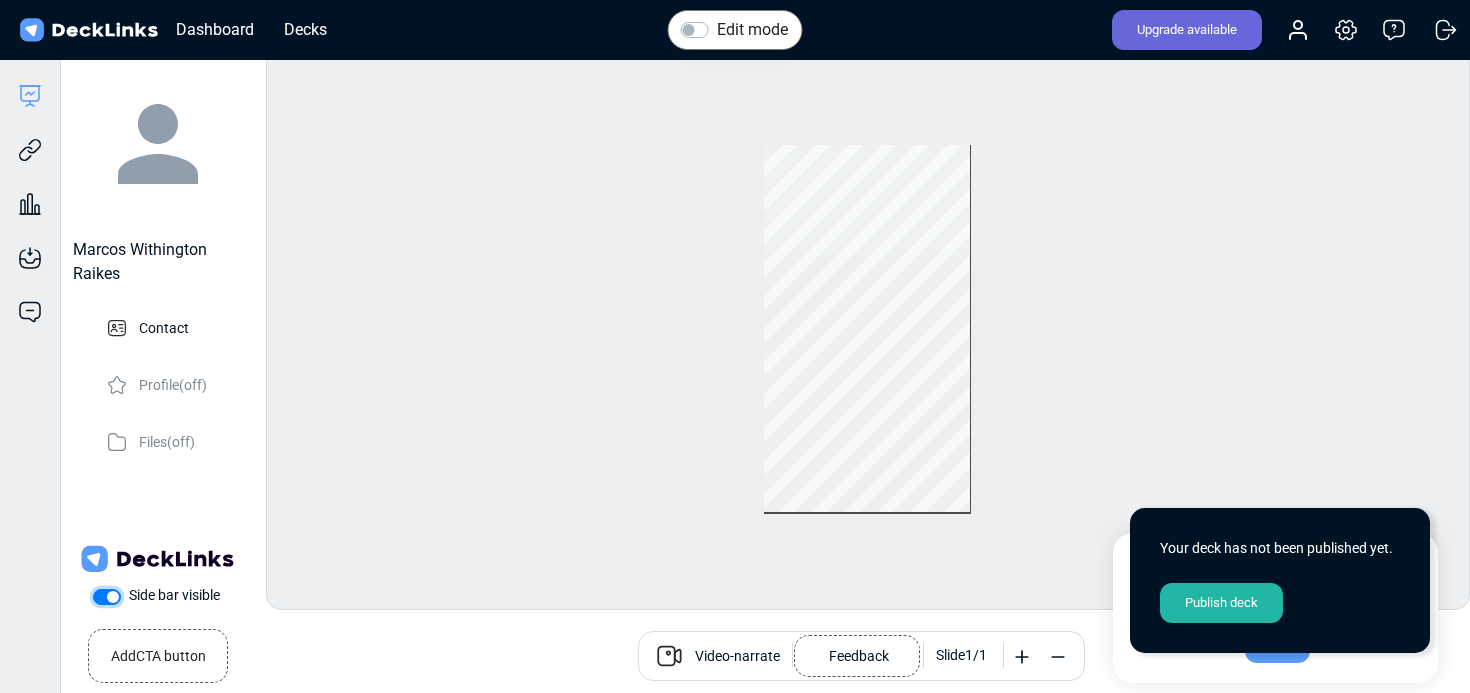 click on "Side bar visible" at bounding box center [101, 595] 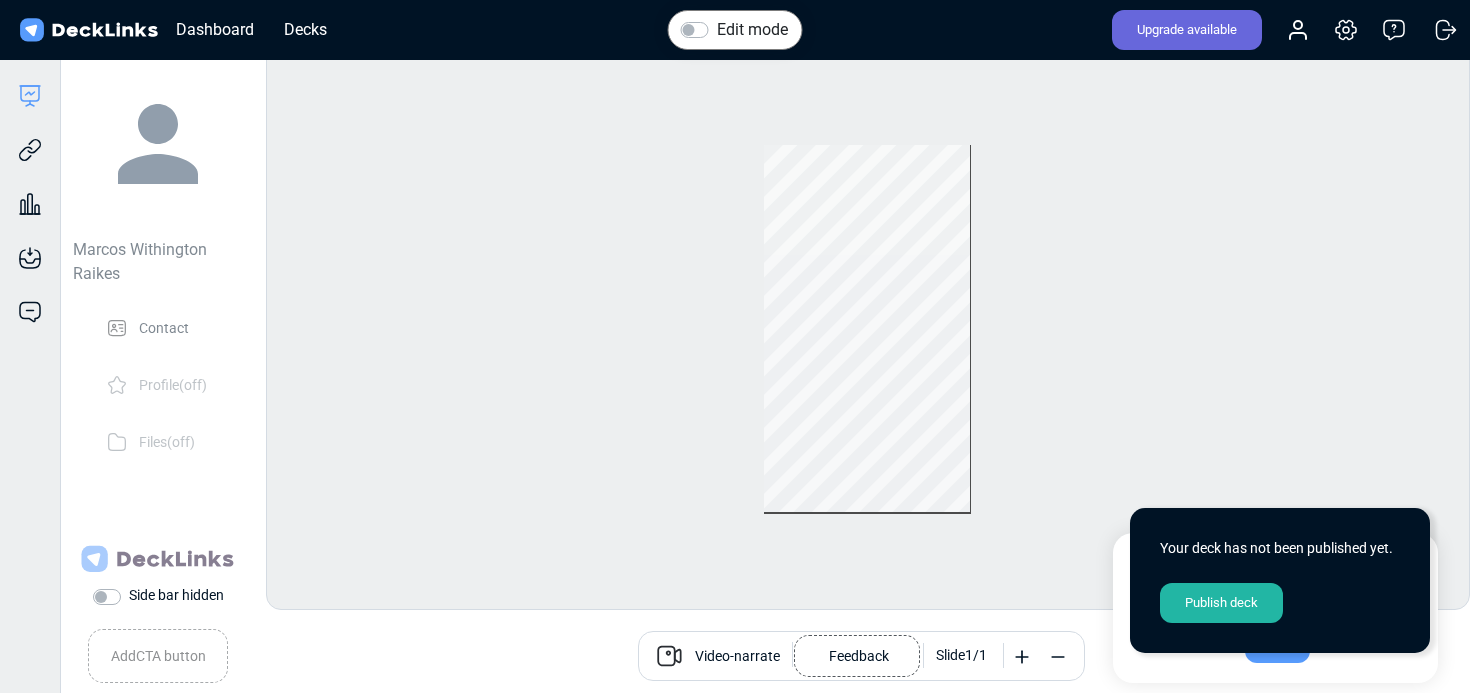 click on "Side bar hidden" at bounding box center (176, 595) 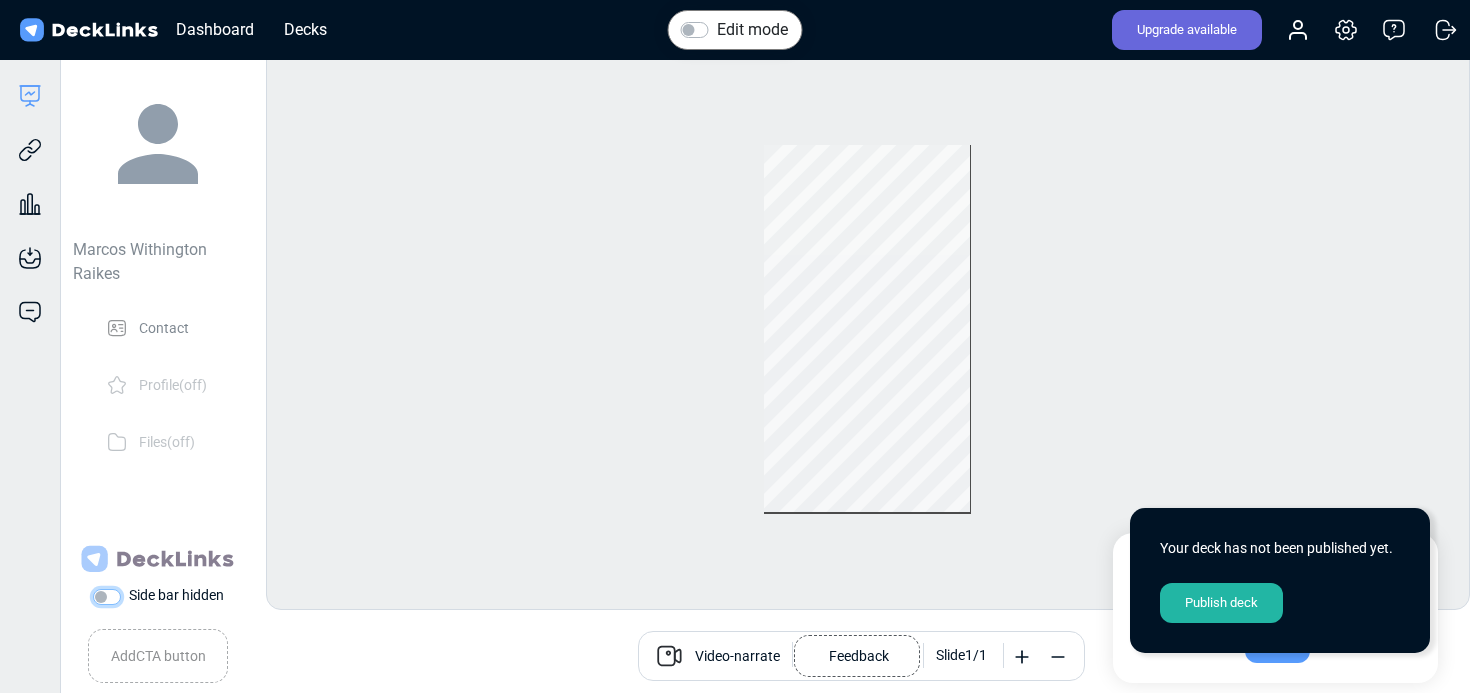 click on "Side bar hidden" at bounding box center (101, 595) 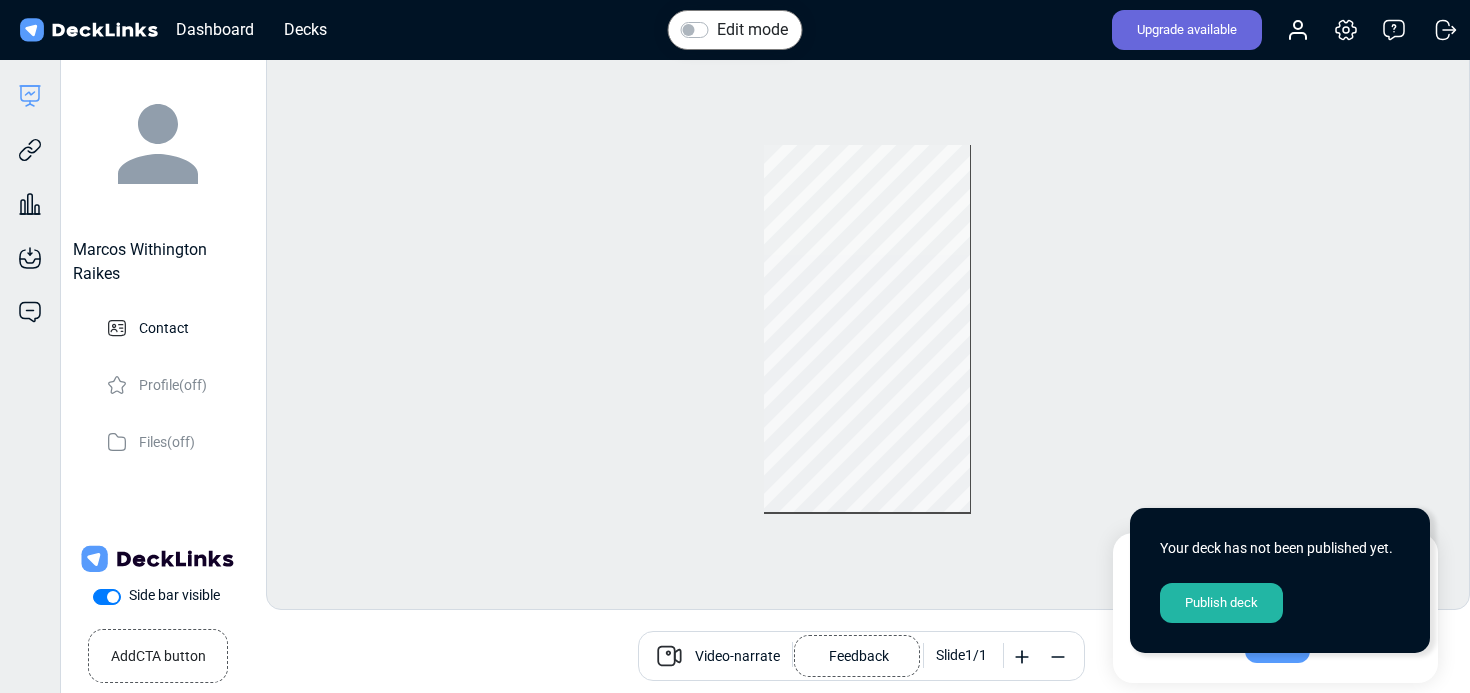 click on "Side bar visible" at bounding box center [174, 595] 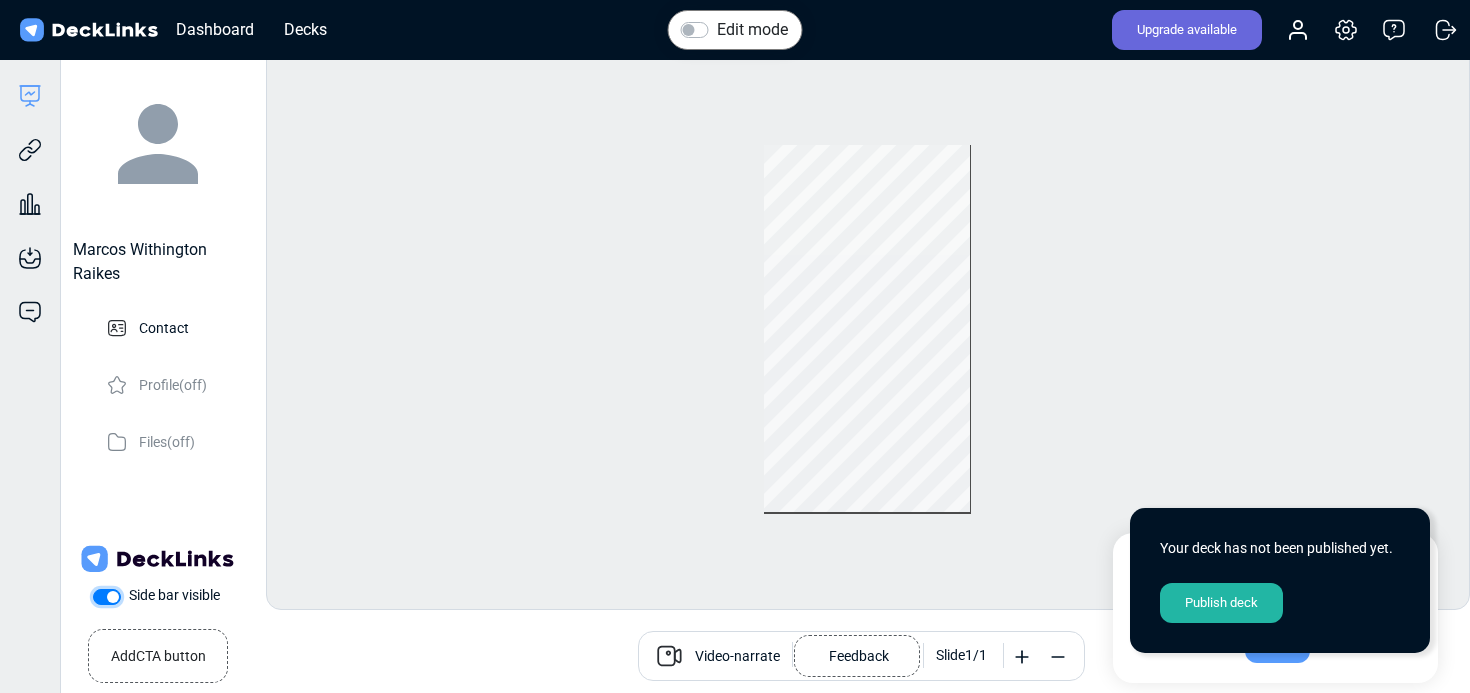 click on "Side bar visible" at bounding box center (101, 595) 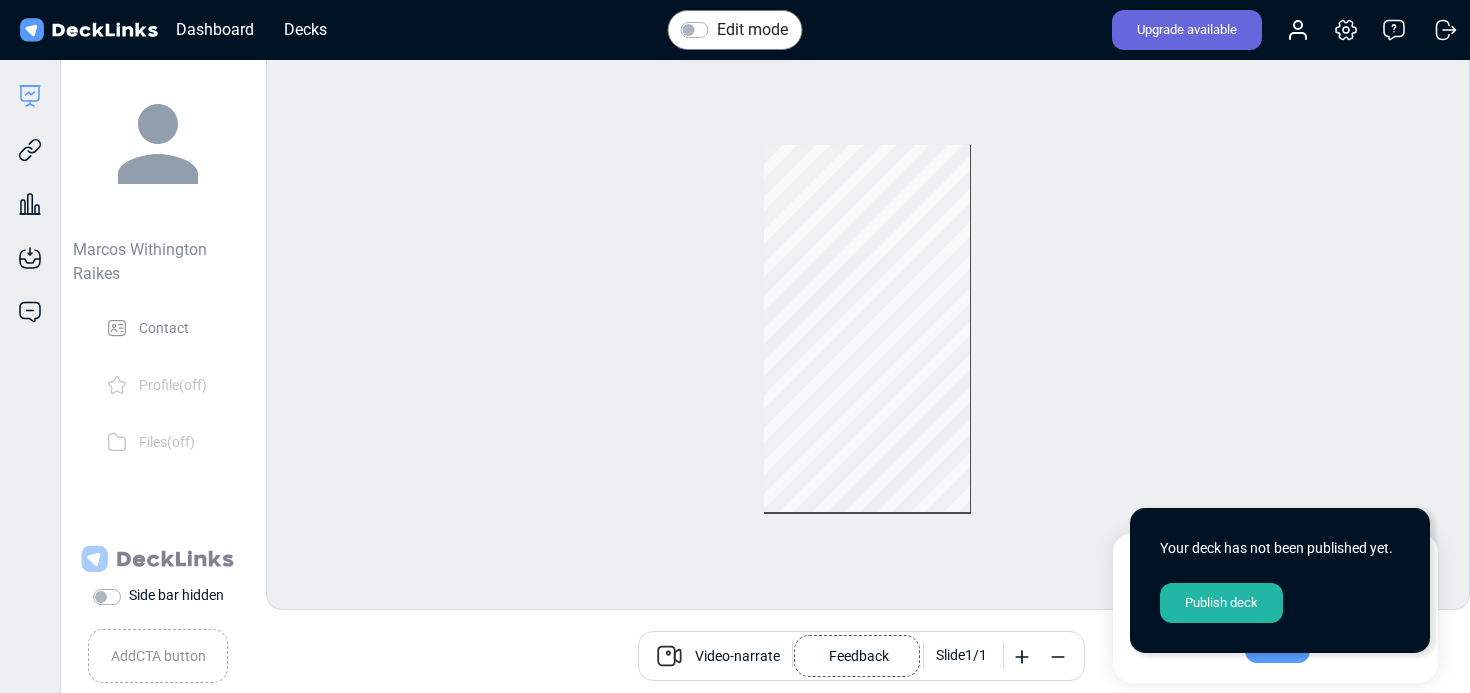 click on "Marcos Withington Raikes Contact Profile  (off) Files  (off) This logo will be shared across all decks. Side bar hidden" at bounding box center (157, 324) 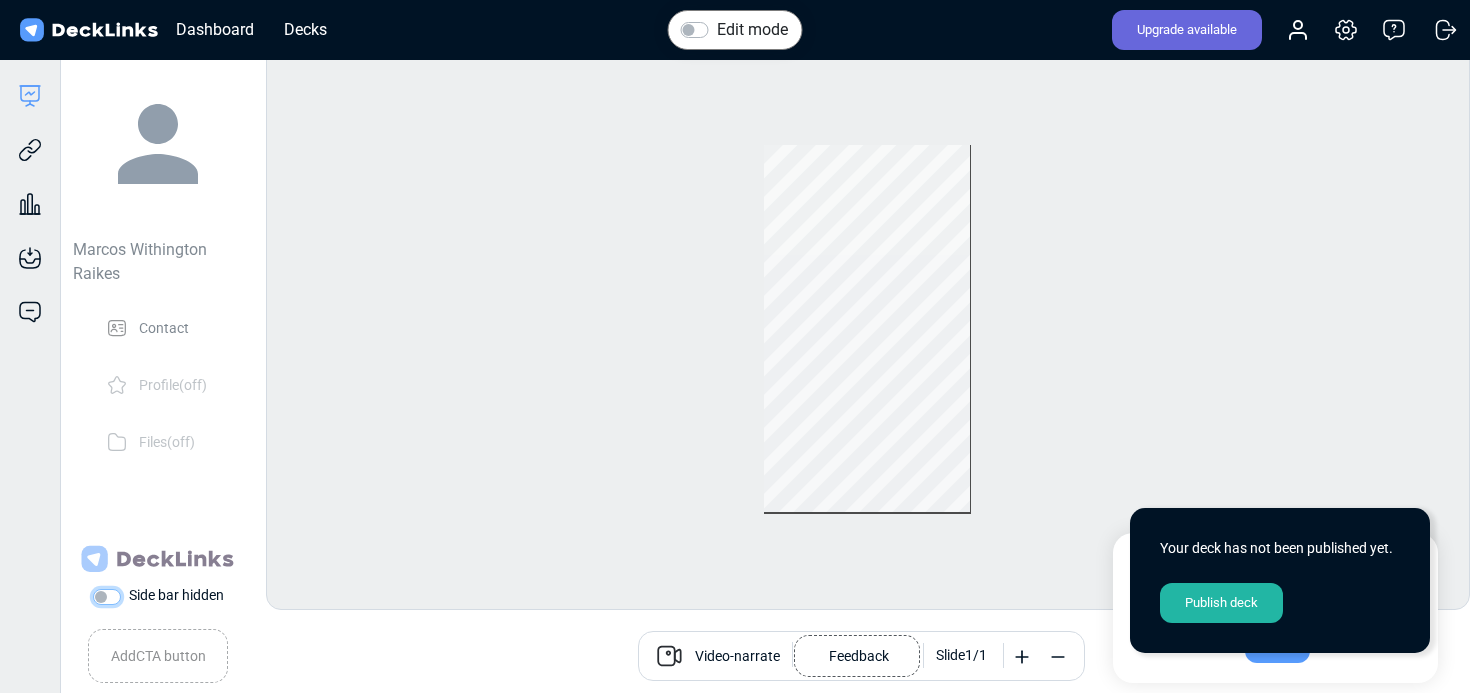click on "Side bar hidden" at bounding box center [101, 595] 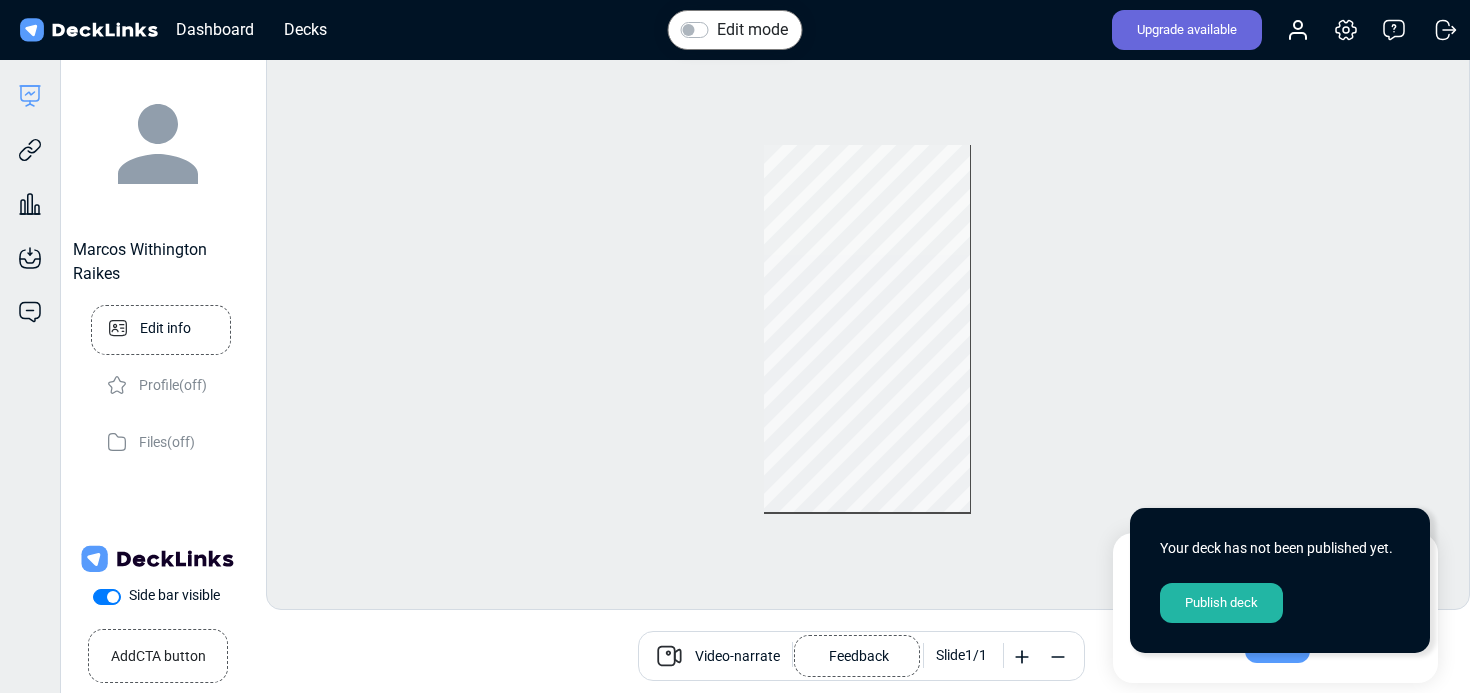click on "Edit info" at bounding box center [161, 330] 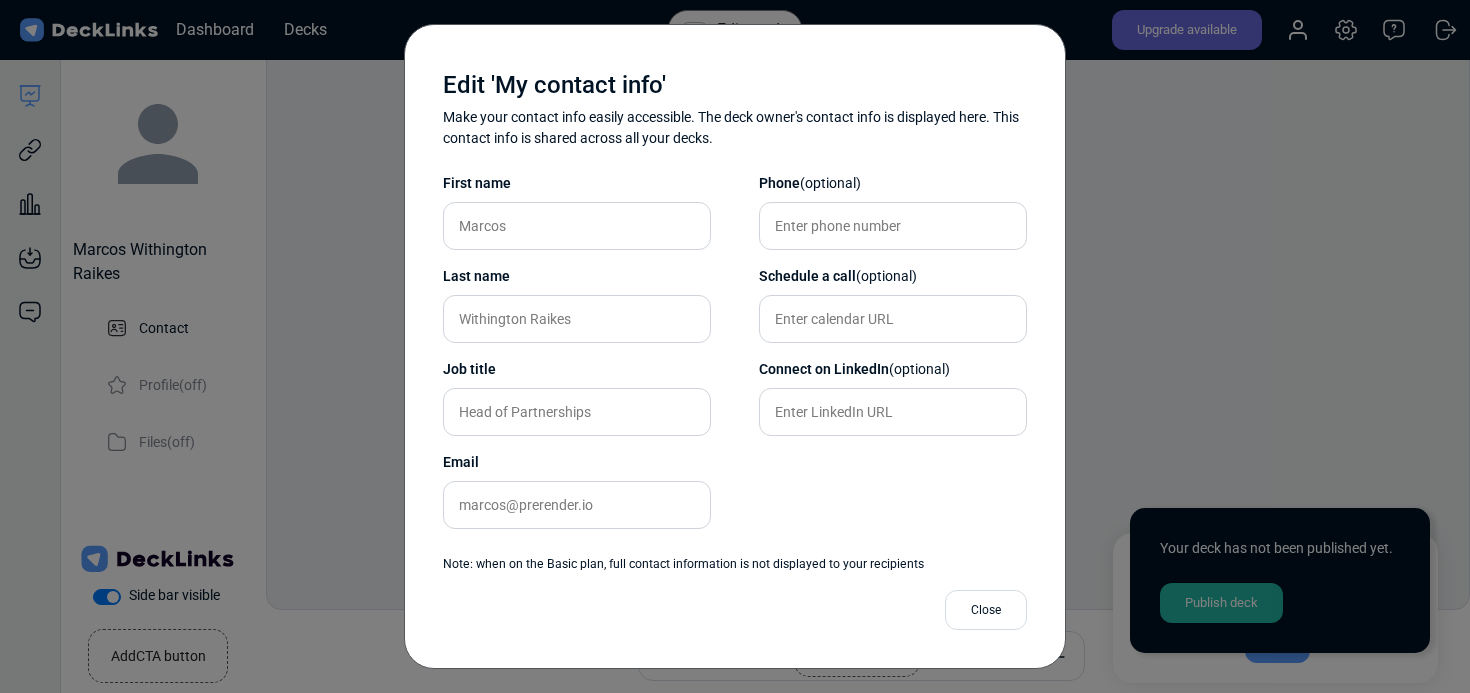 click on "Edit 'My contact info' Make your contact info easily accessible. The deck owner's contact info is displayed here. This contact info is shared across all your decks. First name Marcos Last name Withington Raikes Job title Head of Partnerships Email marcos@prerender.io Phone  (optional) Schedule a call  (optional) Connect on LinkedIn  (optional) Note: when on the Basic plan, full contact information is not displayed to your recipients Close" at bounding box center [735, 346] 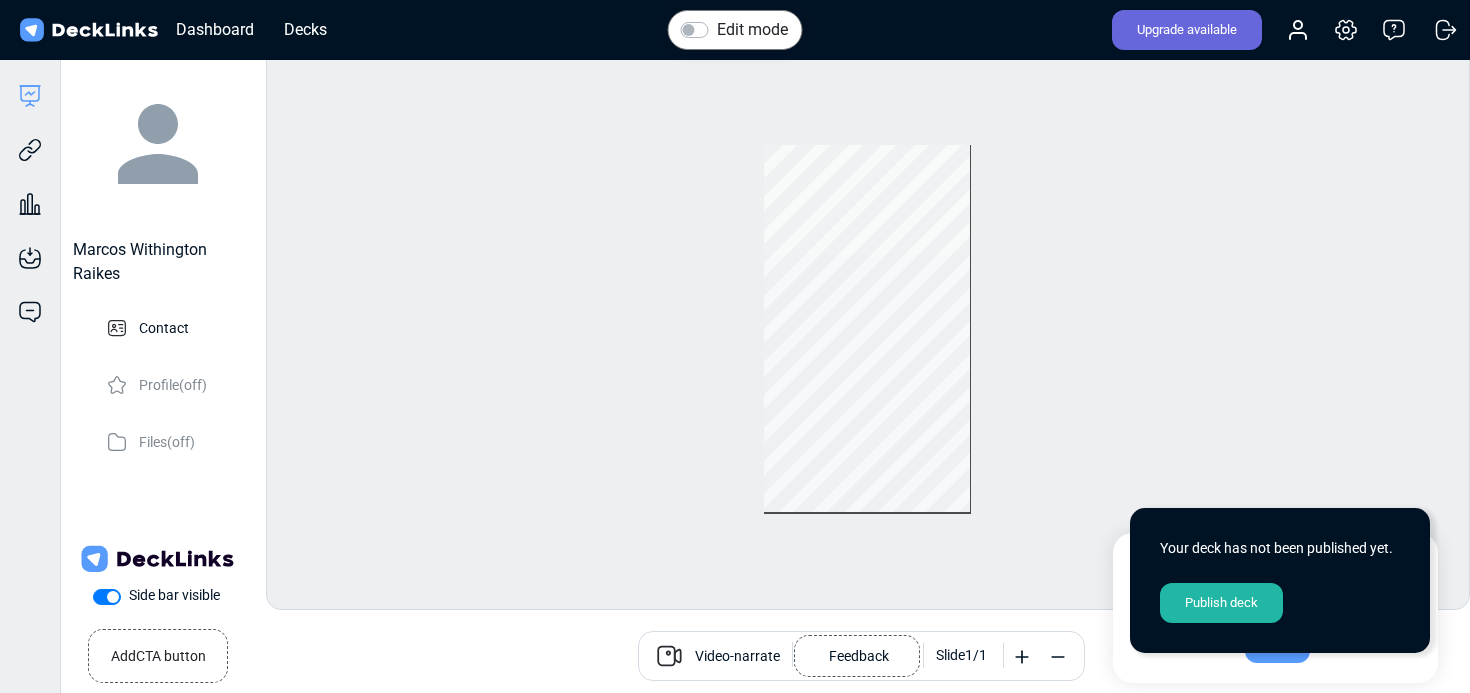 click on "Side bar visible" at bounding box center (174, 595) 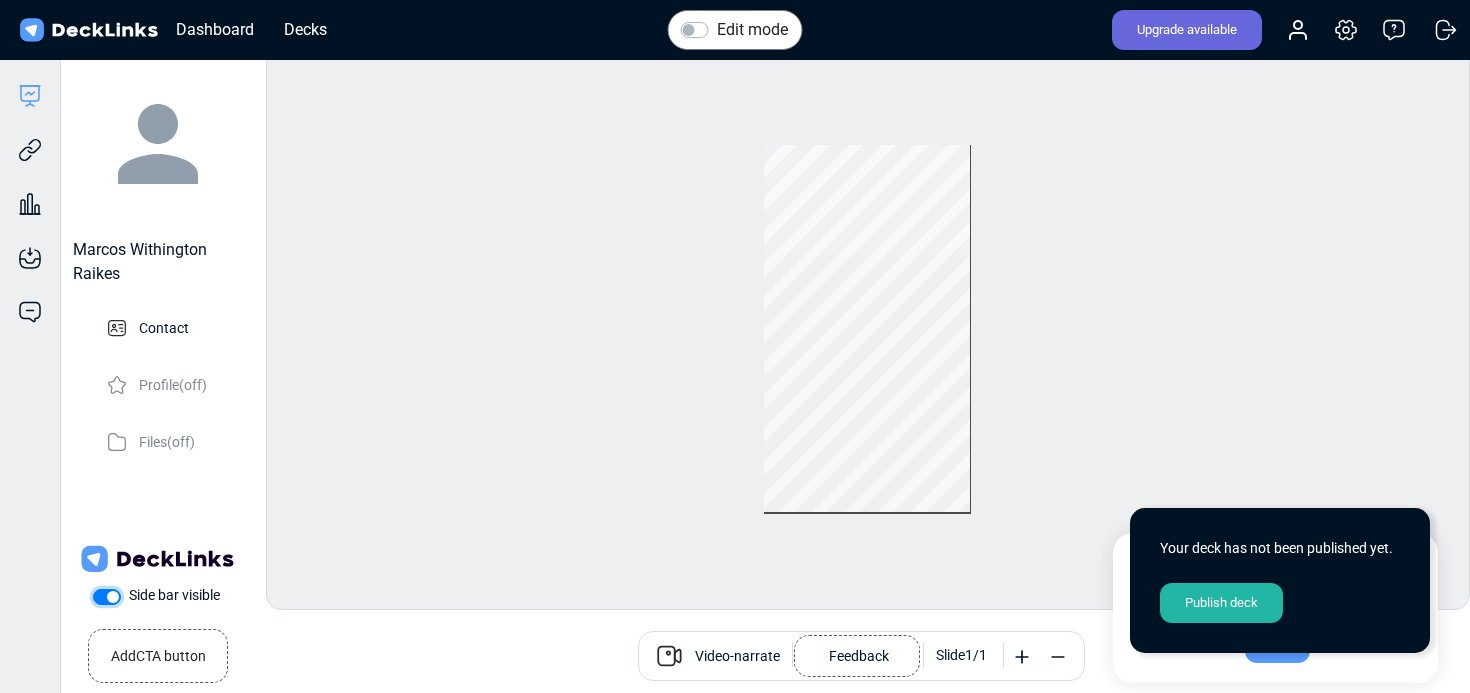 click on "Side bar visible" at bounding box center (101, 595) 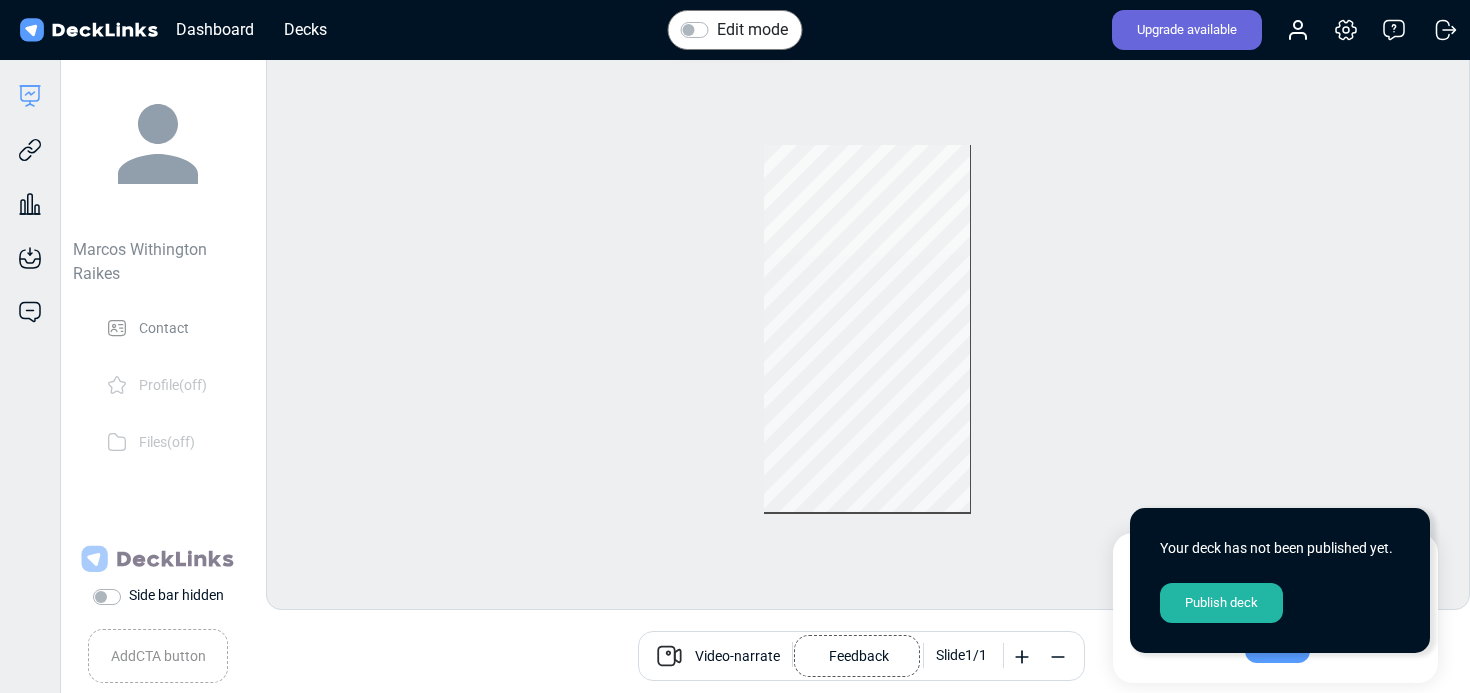 click on "Publish deck" at bounding box center [1221, 603] 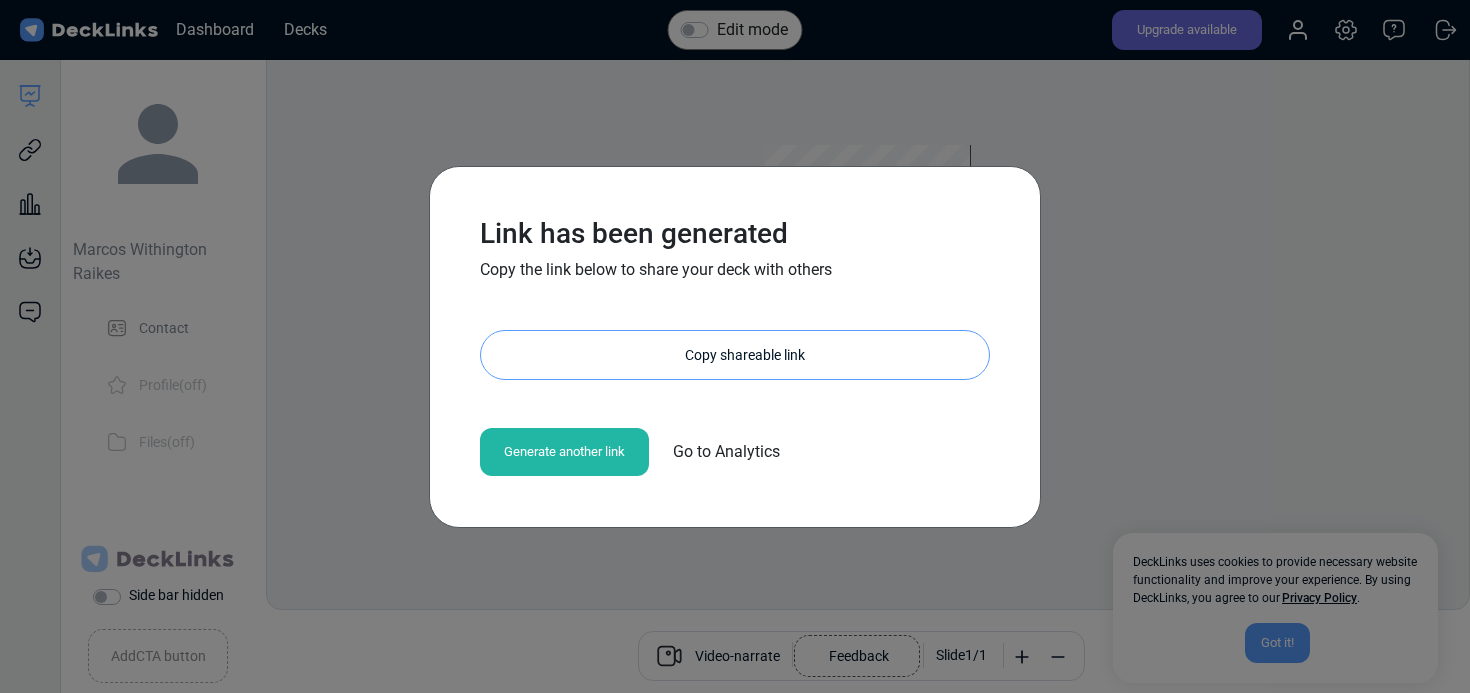 click on "Copy shareable link" at bounding box center [745, 355] 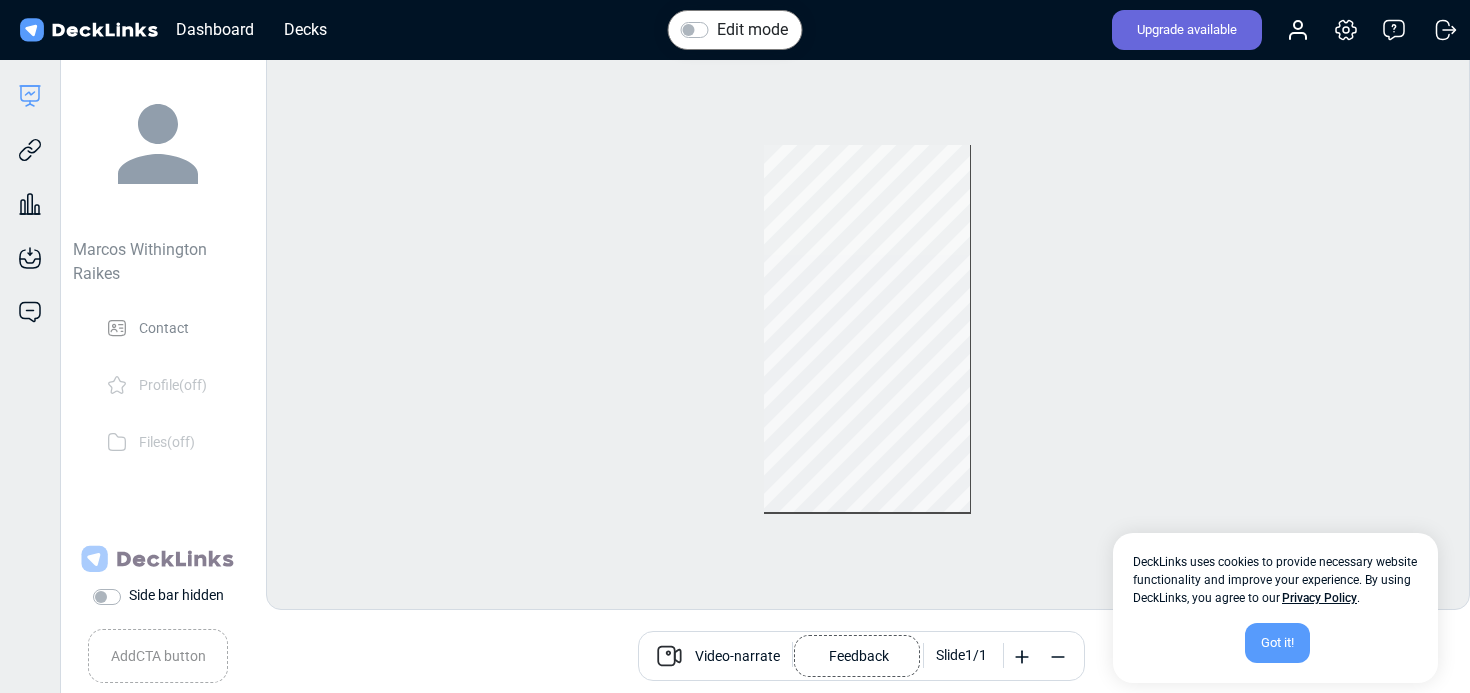 click on "Got it!" at bounding box center (1277, 643) 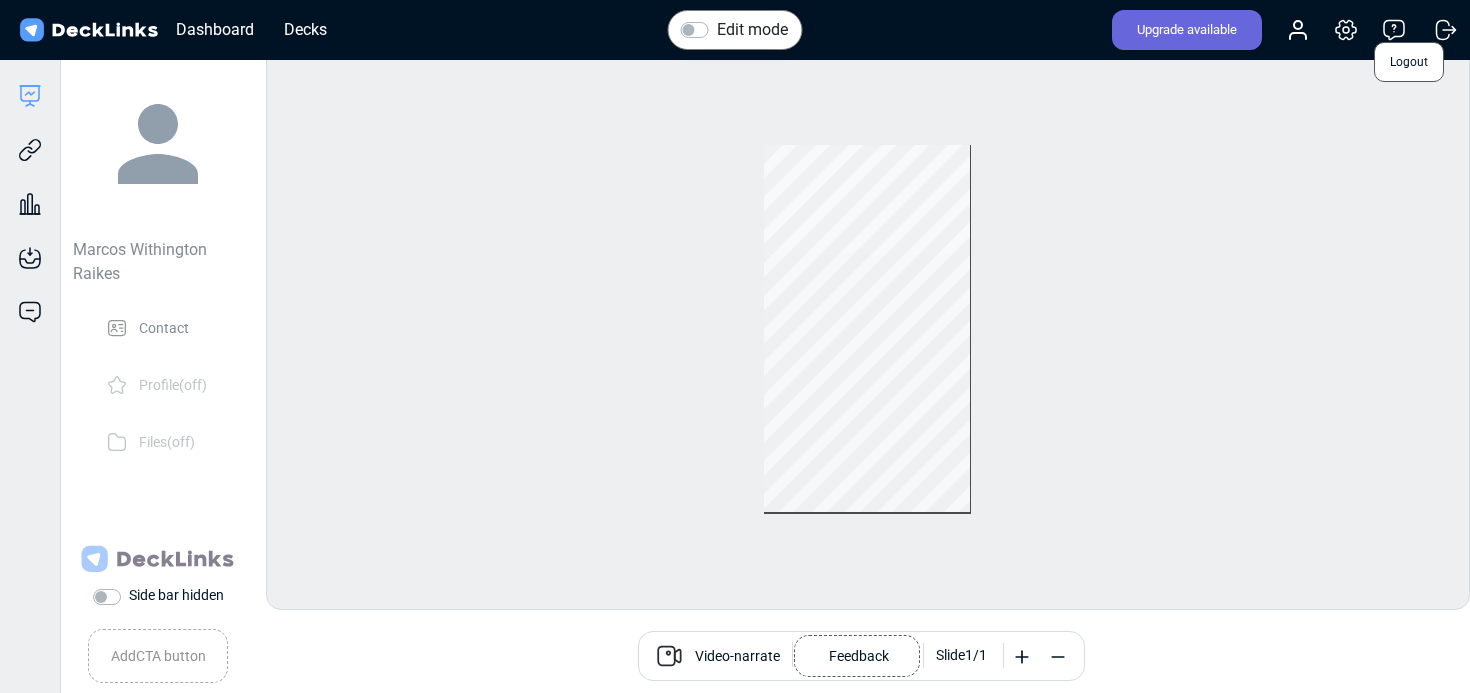 click 